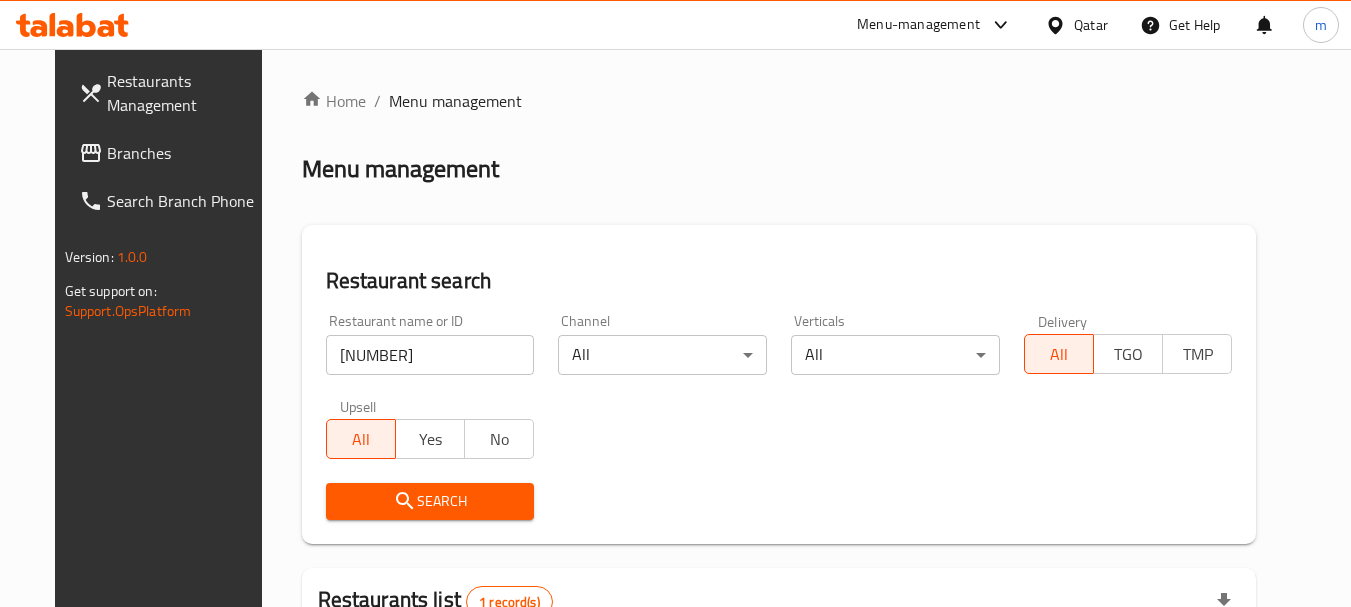scroll, scrollTop: 268, scrollLeft: 0, axis: vertical 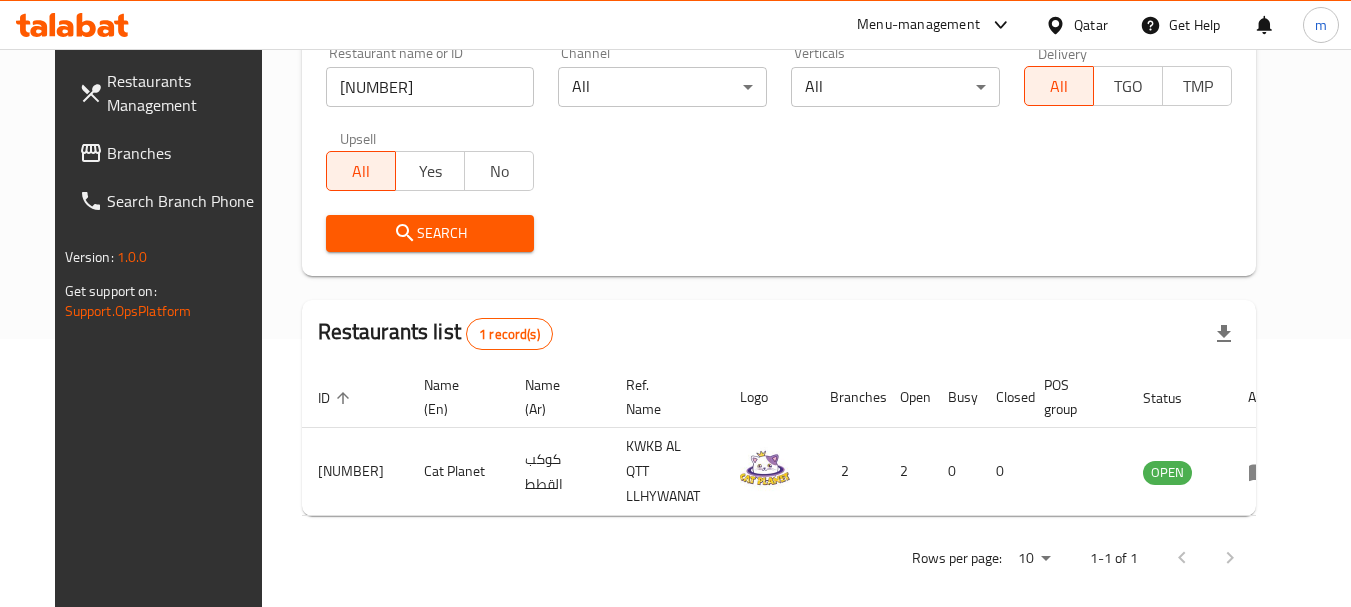 click on "Branches" at bounding box center [186, 153] 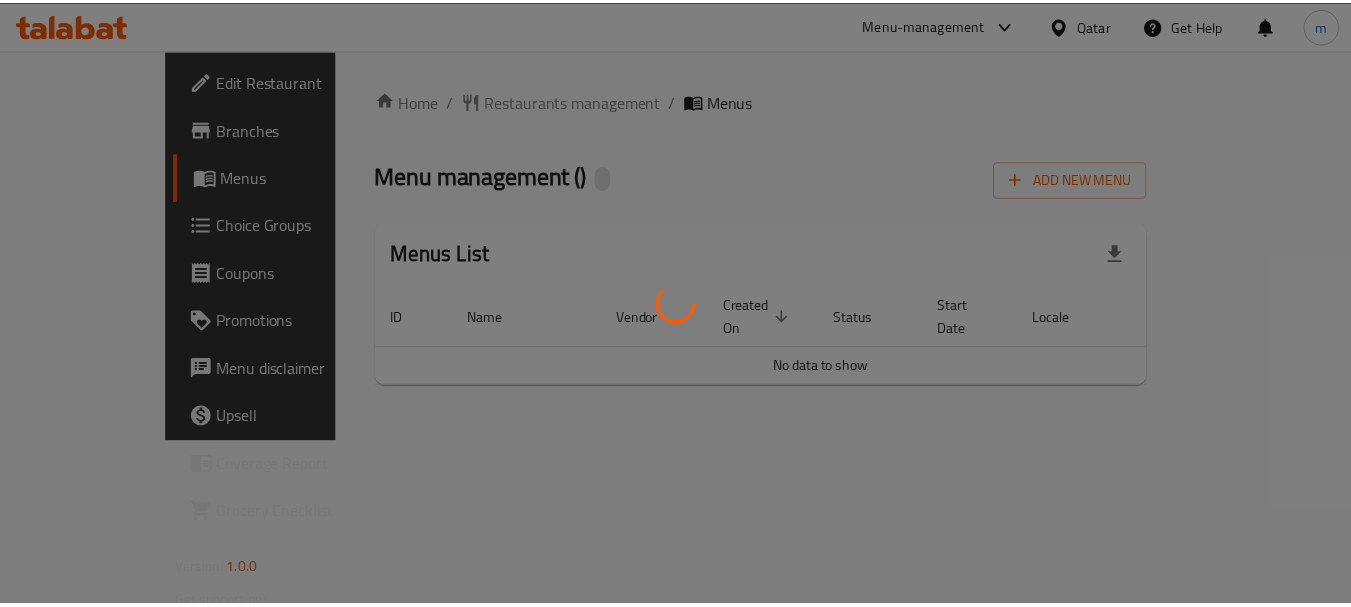 scroll, scrollTop: 0, scrollLeft: 0, axis: both 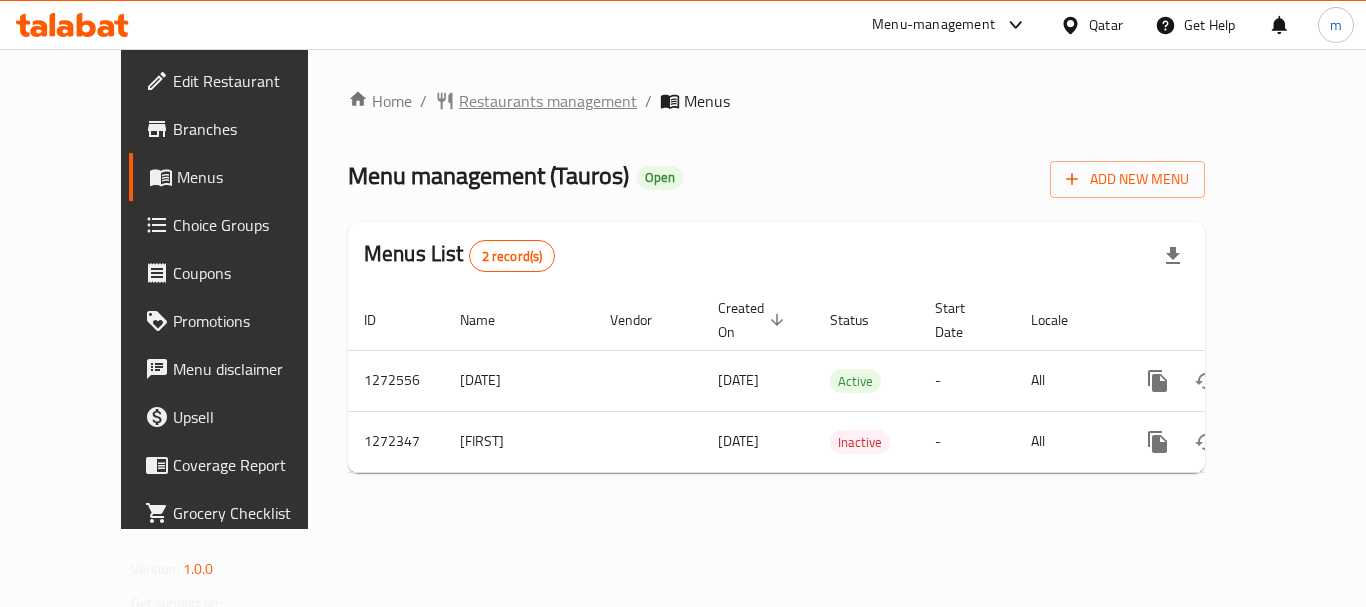 click on "Restaurants management" at bounding box center [548, 101] 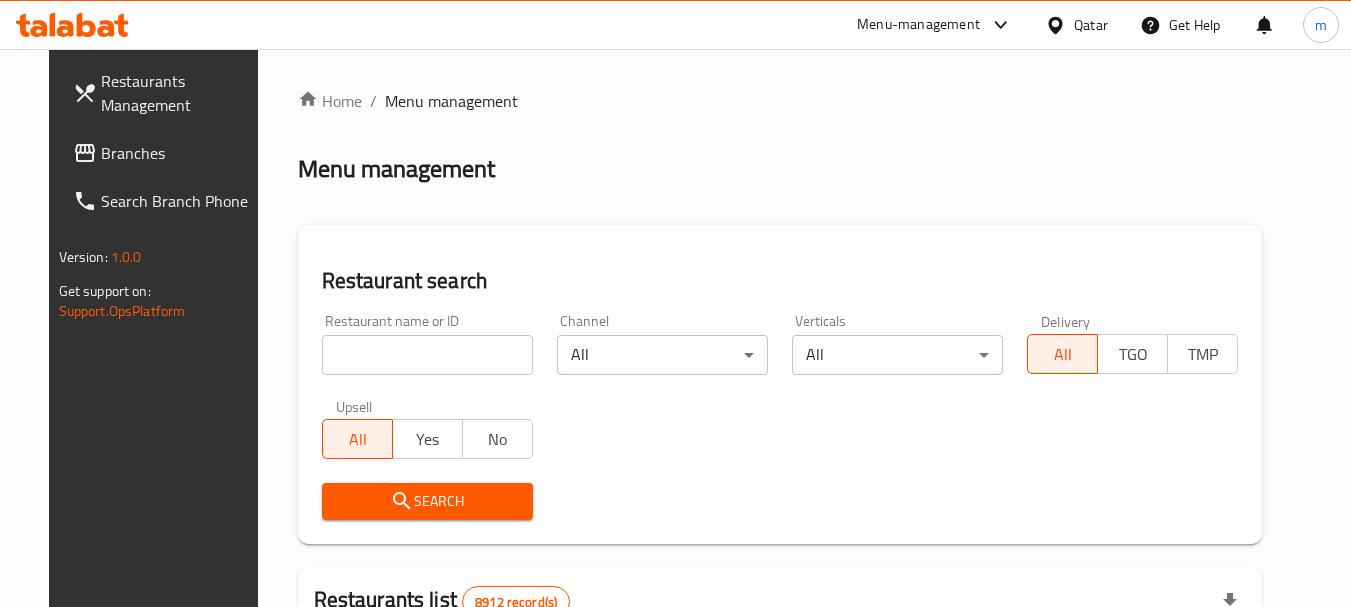 click at bounding box center (427, 355) 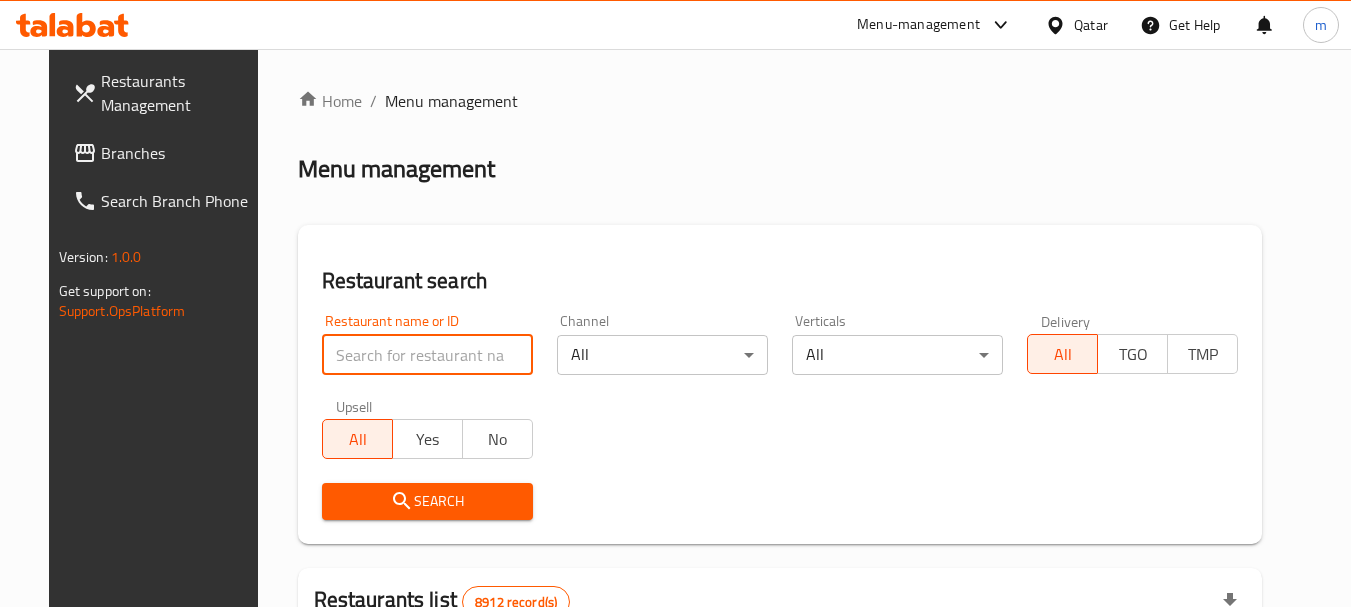 paste on "690120" 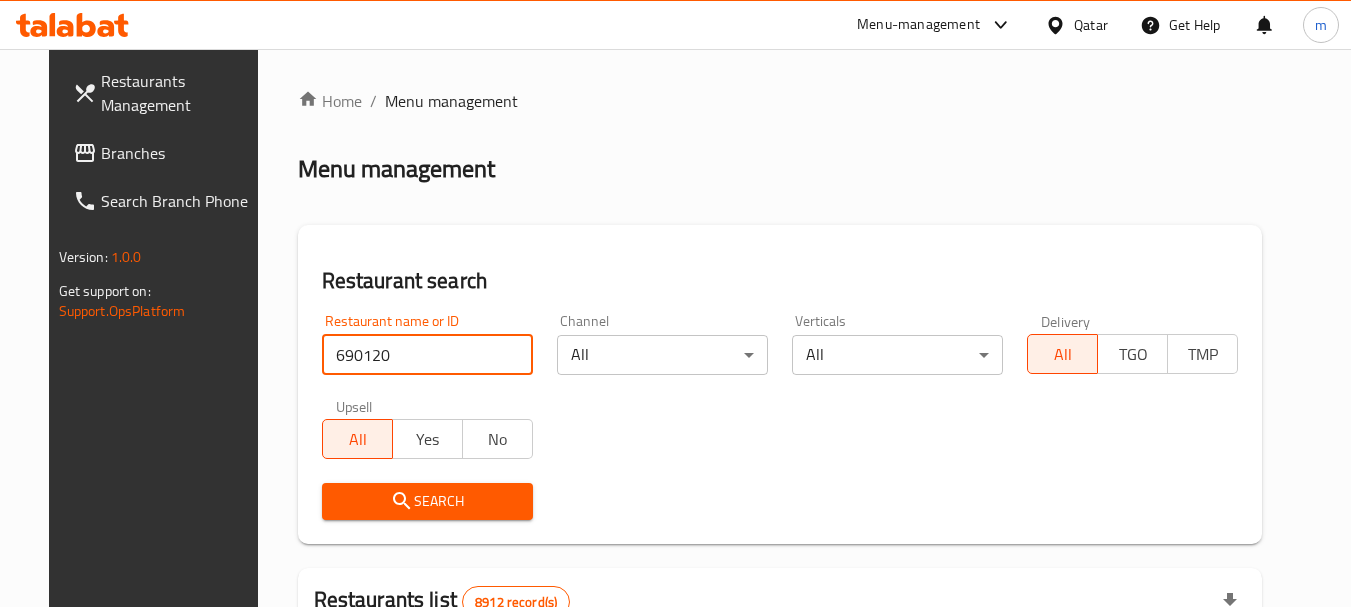 type on "690120" 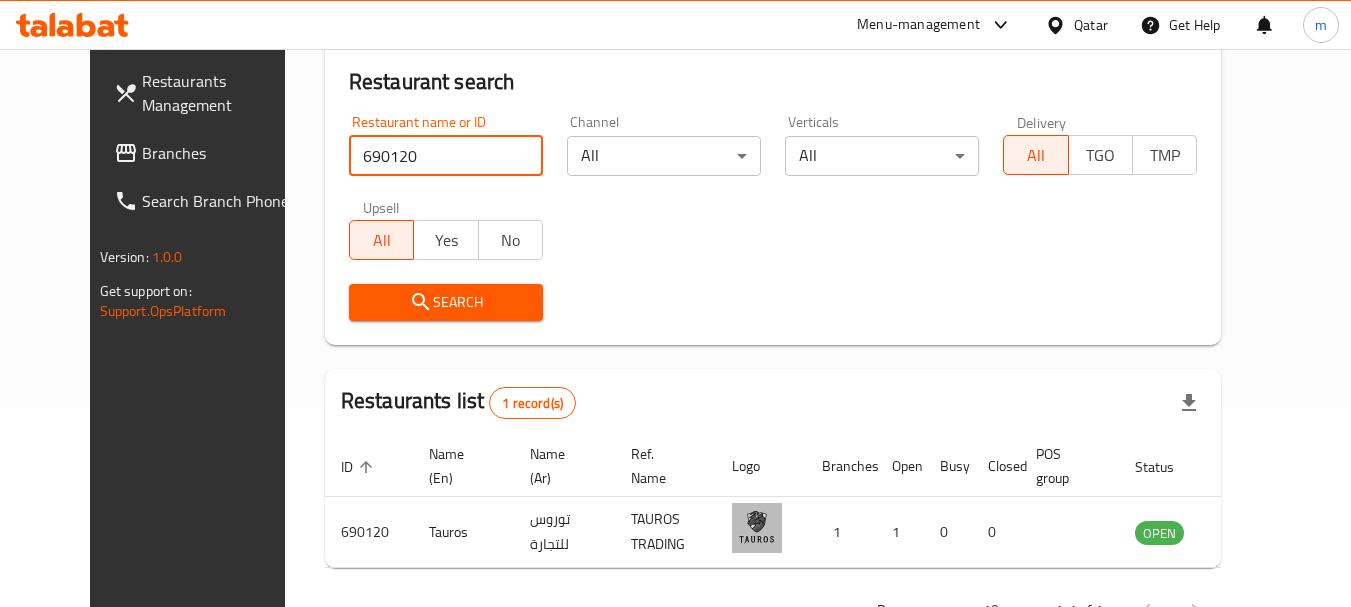scroll, scrollTop: 200, scrollLeft: 0, axis: vertical 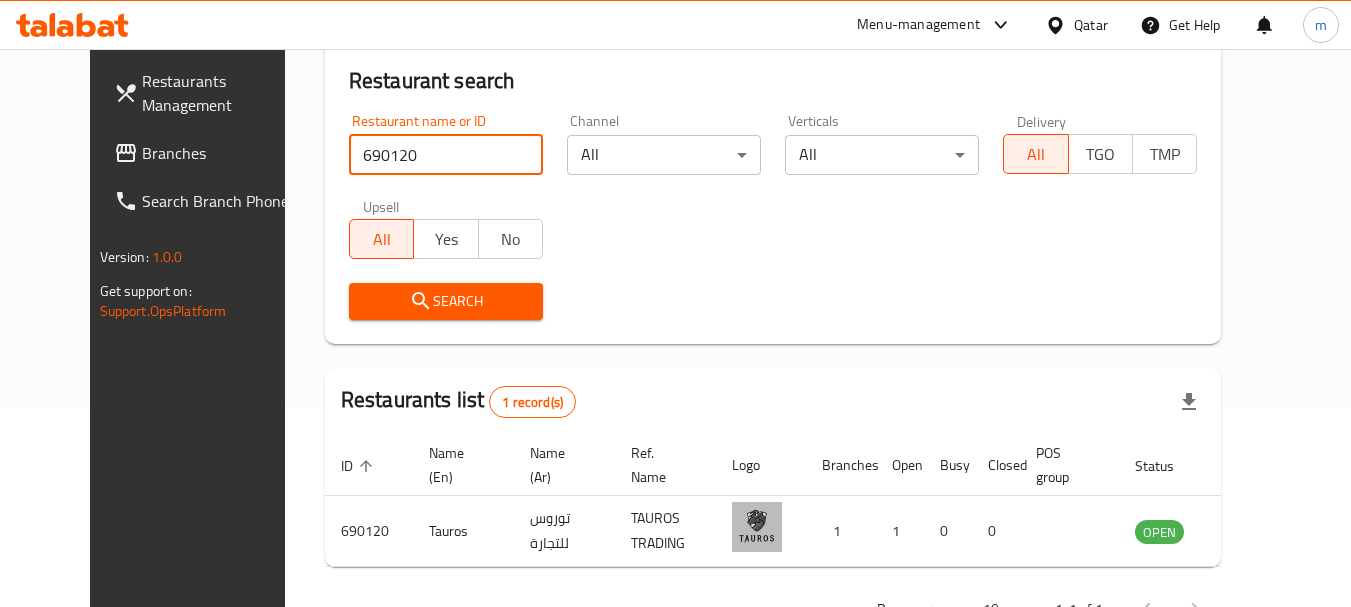 click at bounding box center (1059, 25) 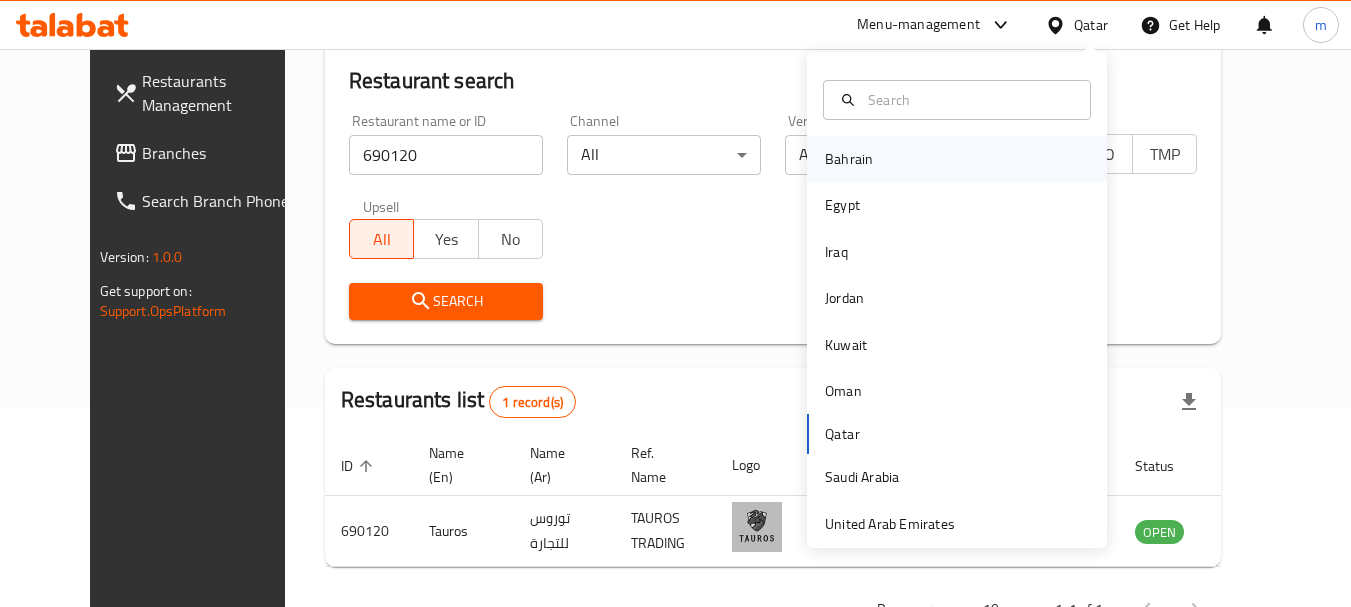 click on "Bahrain" at bounding box center [849, 159] 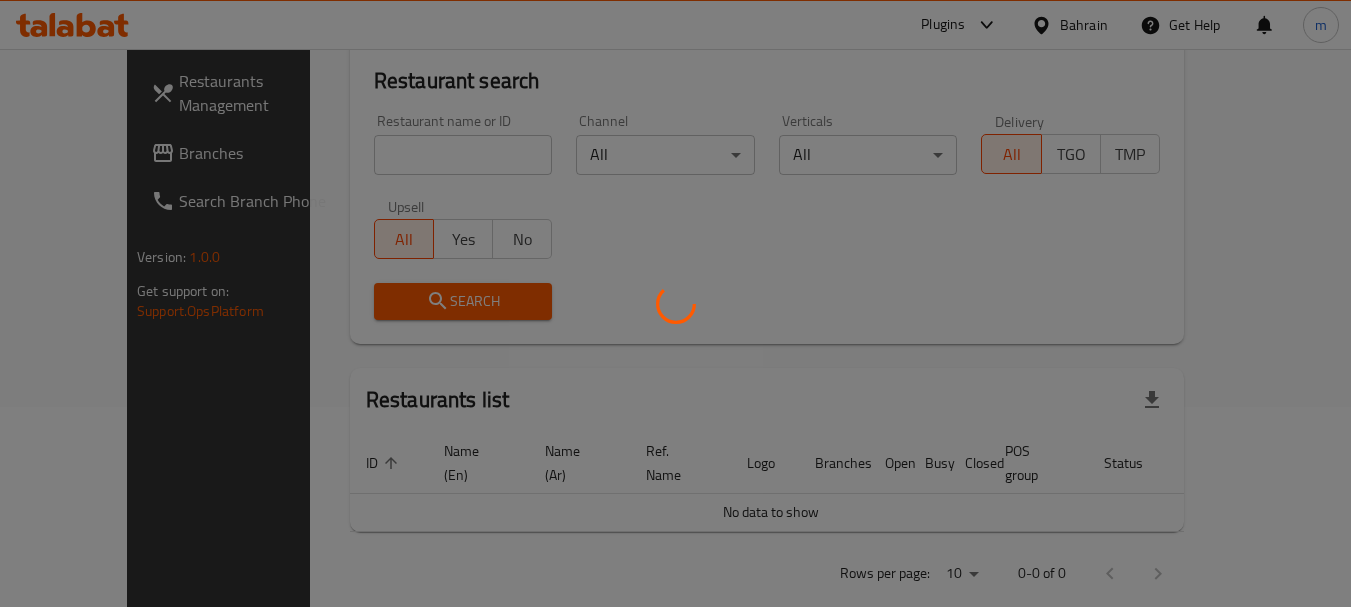 click at bounding box center (675, 303) 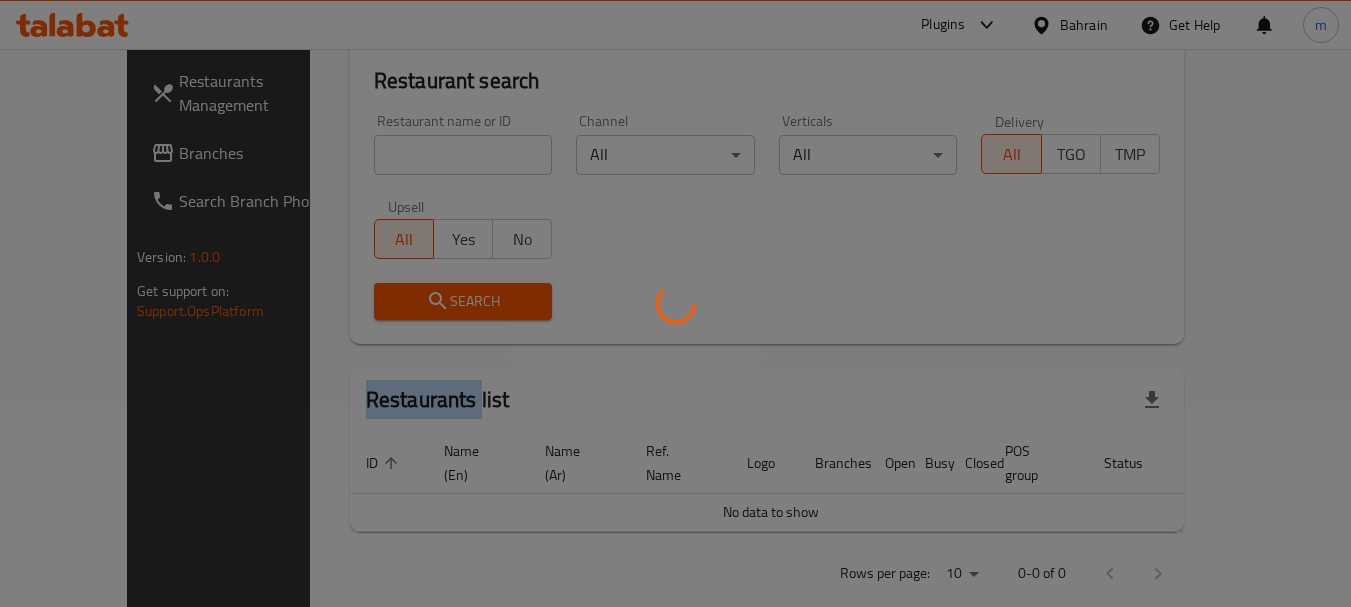 click at bounding box center (675, 303) 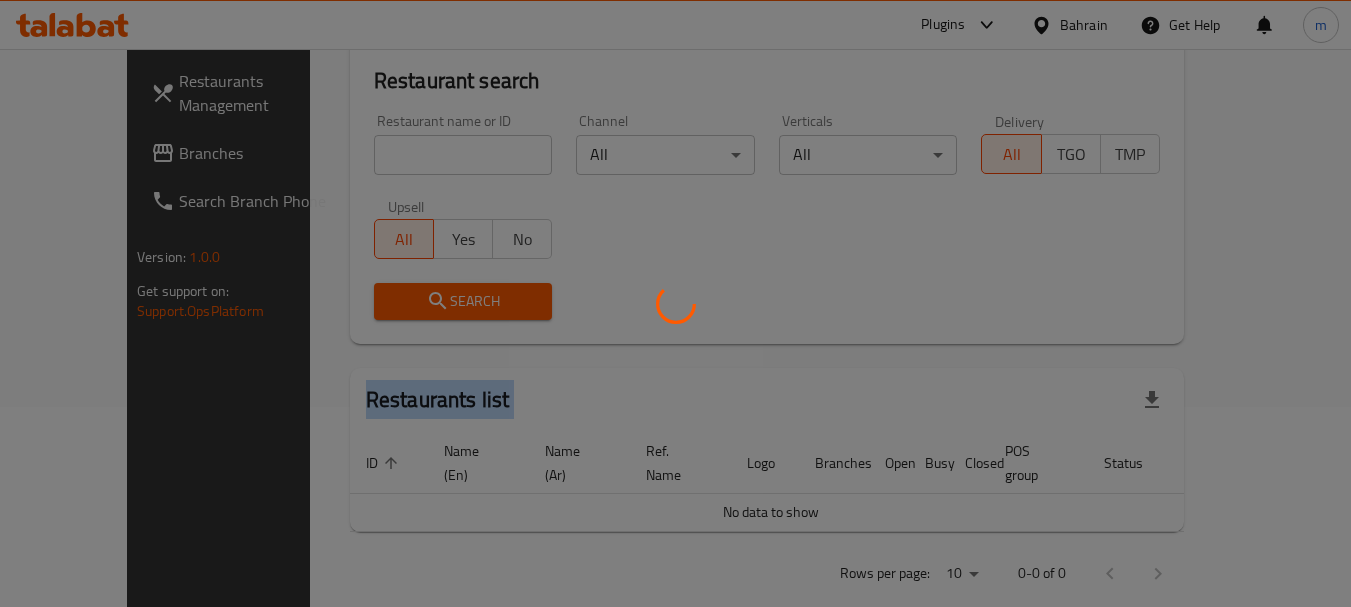 click at bounding box center (675, 303) 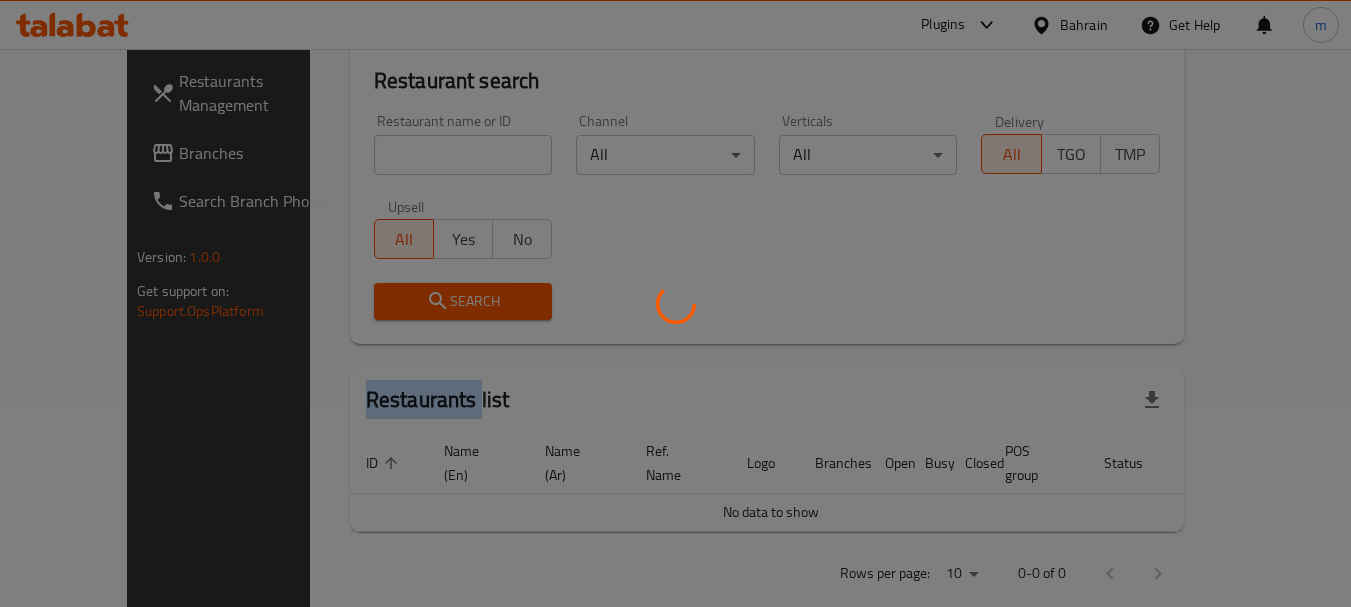 click at bounding box center (675, 303) 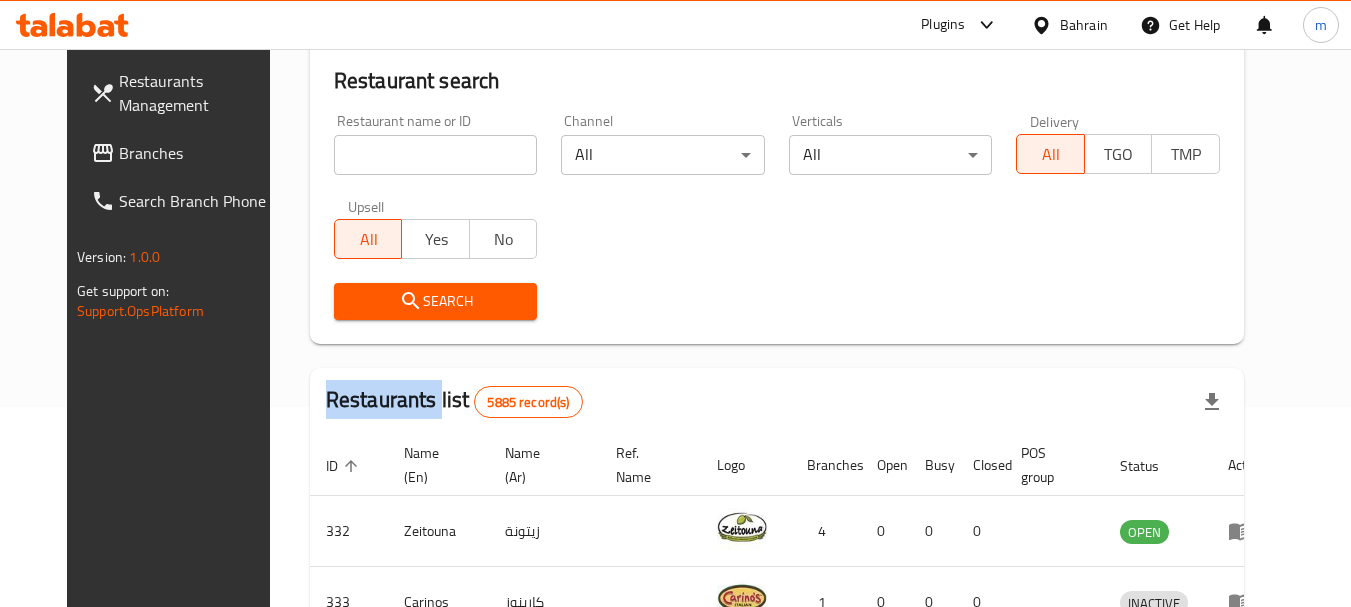 click on "Branches" at bounding box center [198, 153] 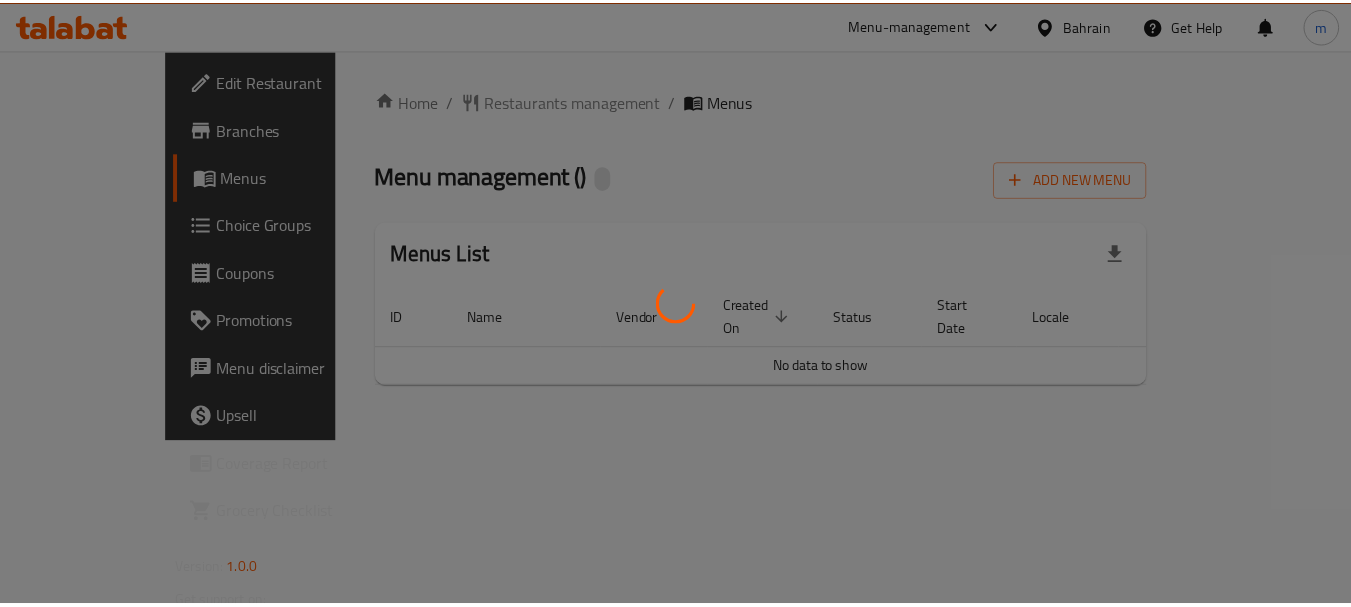 scroll, scrollTop: 0, scrollLeft: 0, axis: both 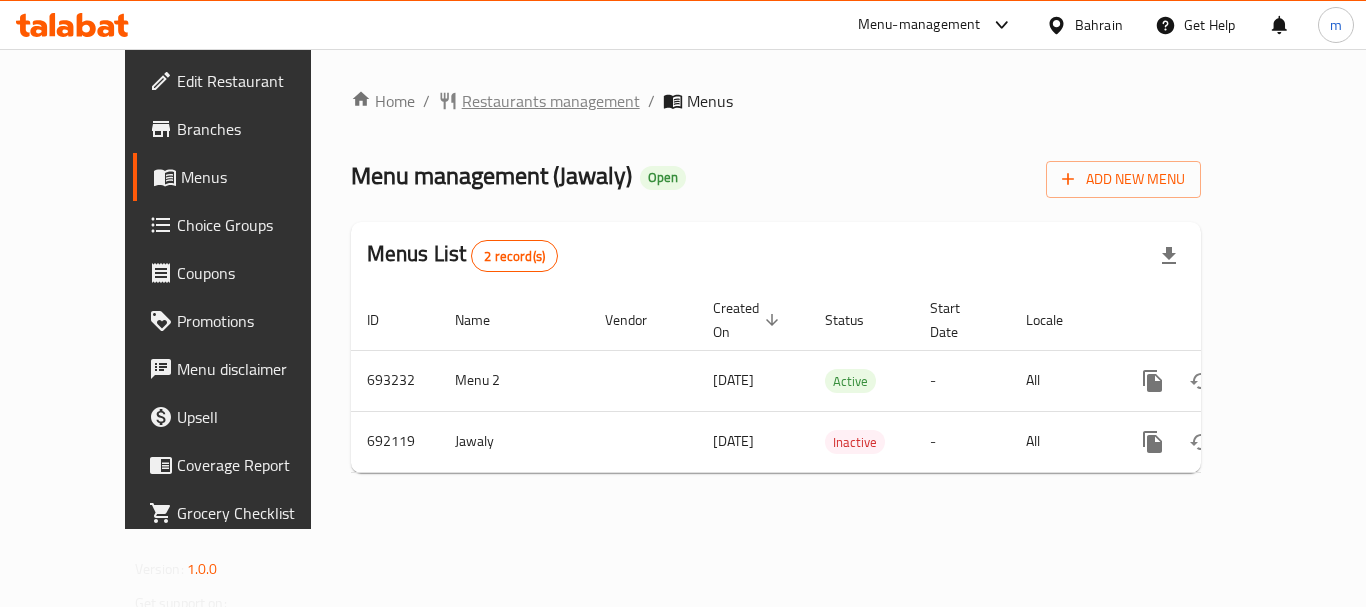 click on "Restaurants management" at bounding box center [551, 101] 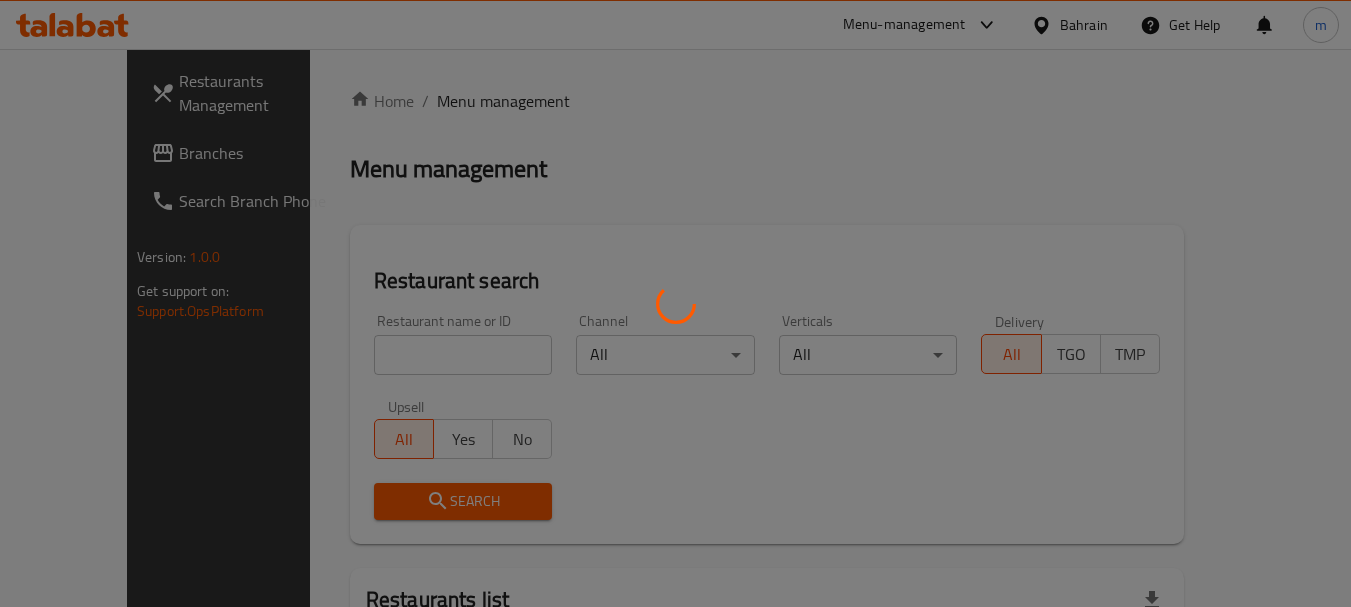 click at bounding box center (675, 303) 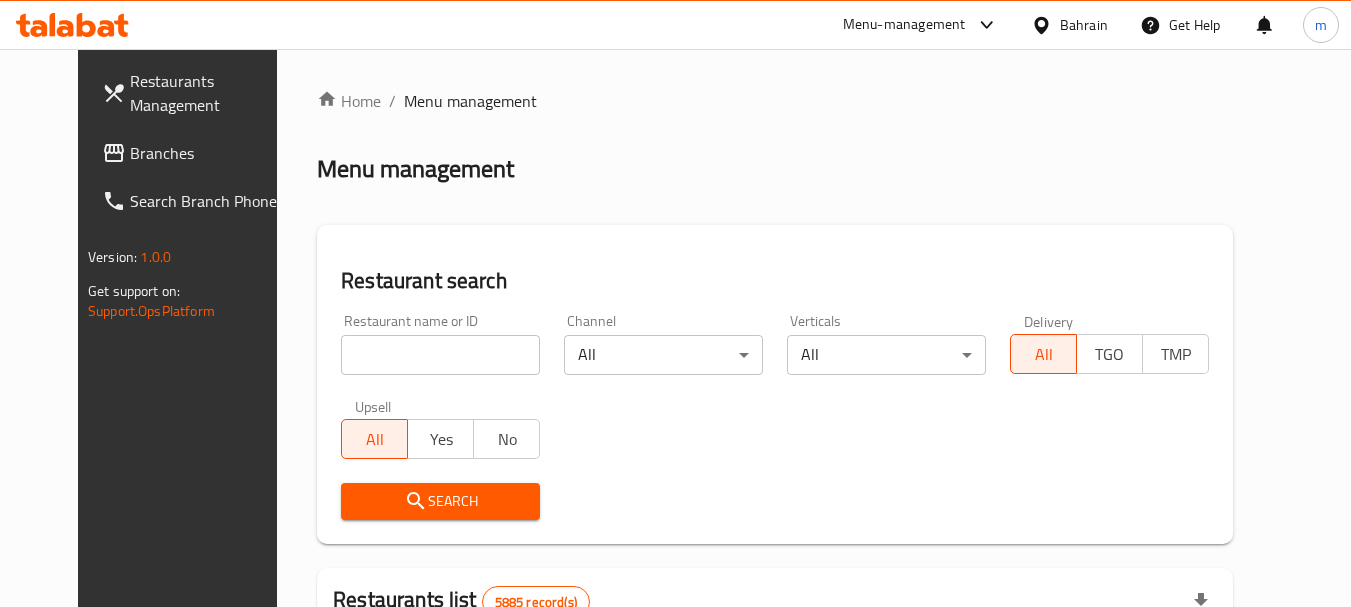 click at bounding box center [440, 355] 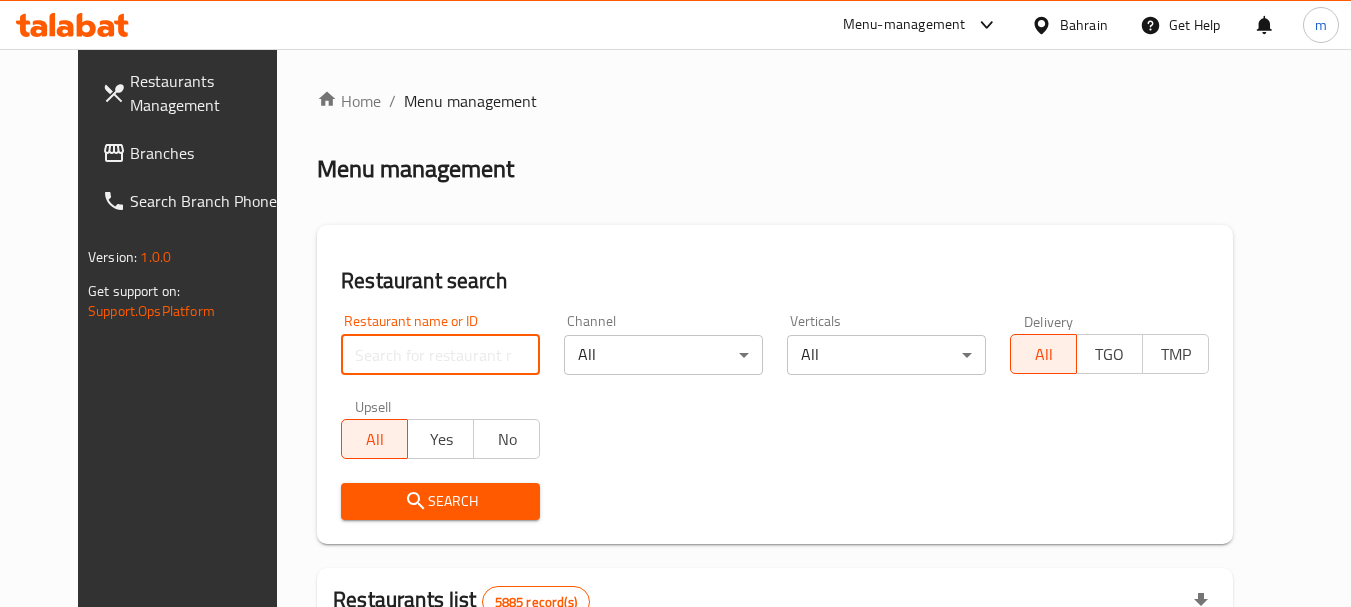 paste on "643290" 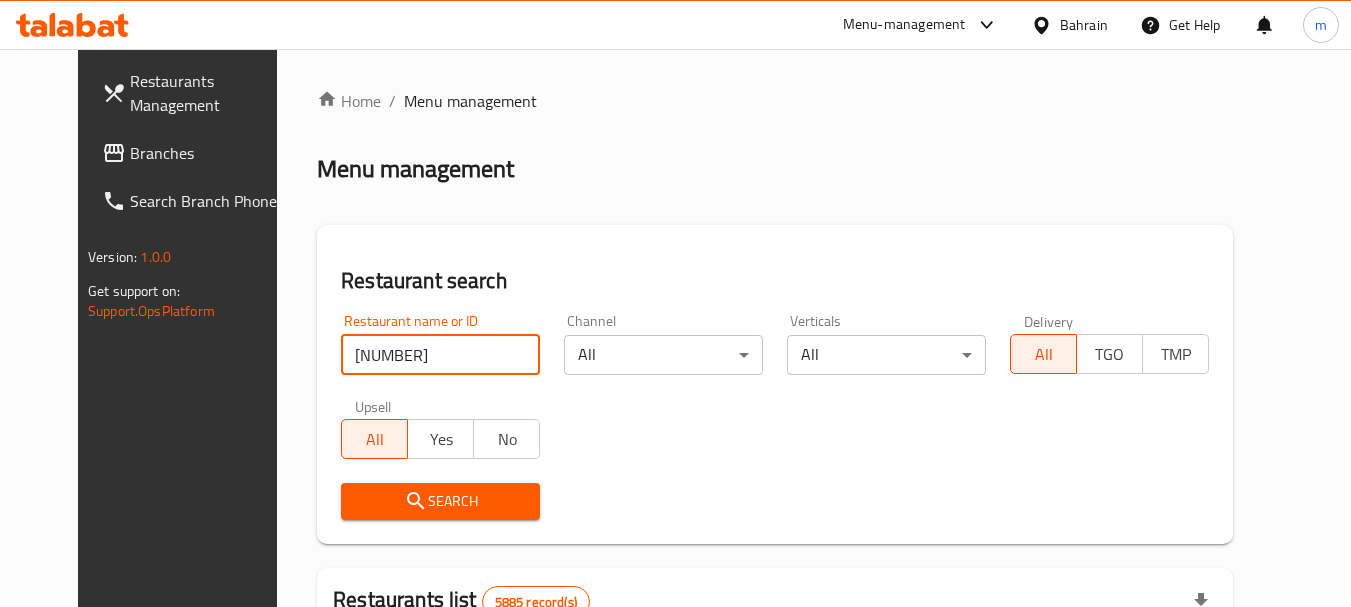 type on "643290" 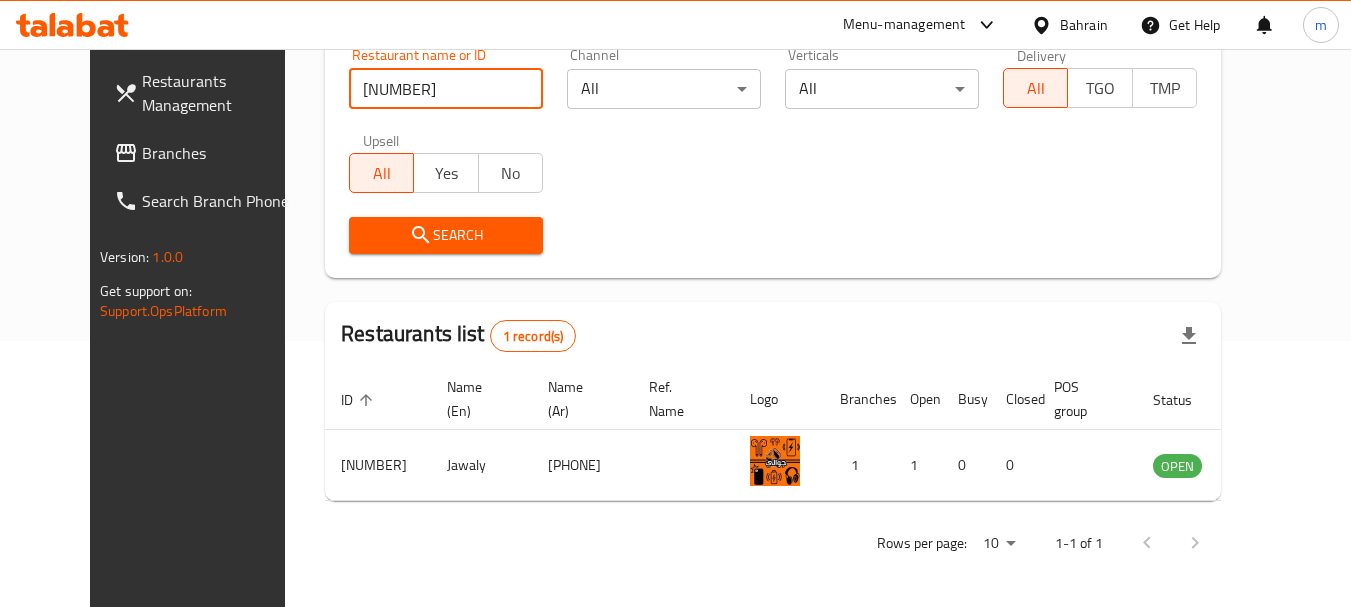 scroll, scrollTop: 268, scrollLeft: 0, axis: vertical 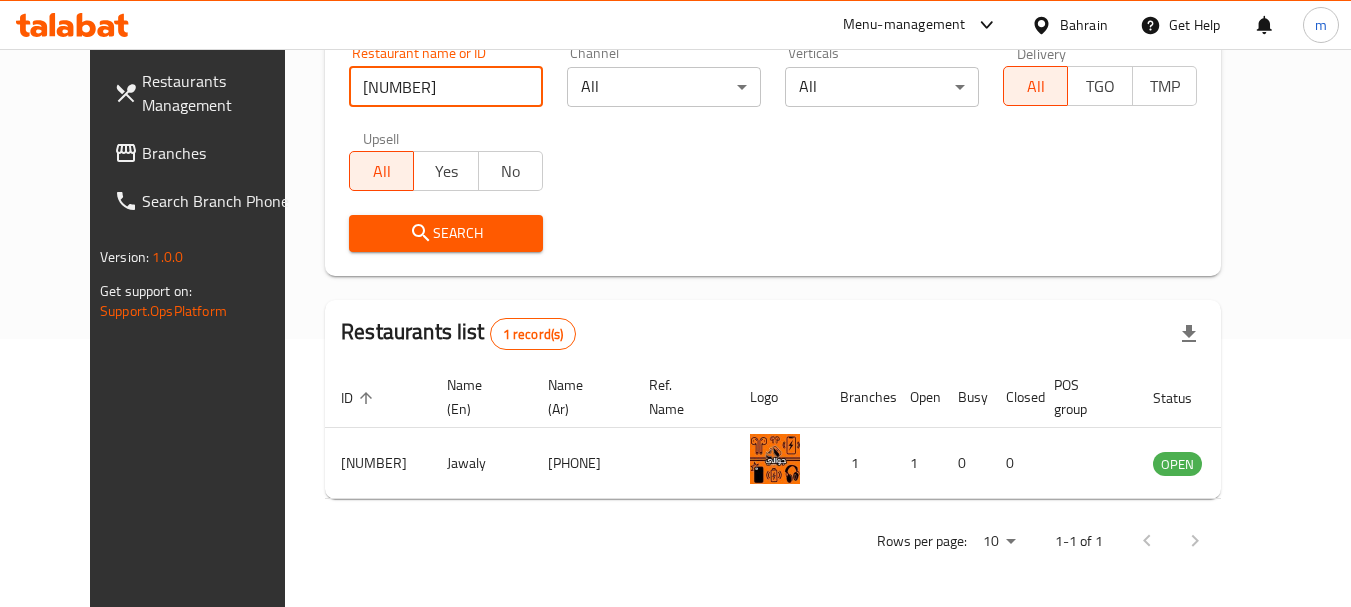 click on "643290" at bounding box center (446, 87) 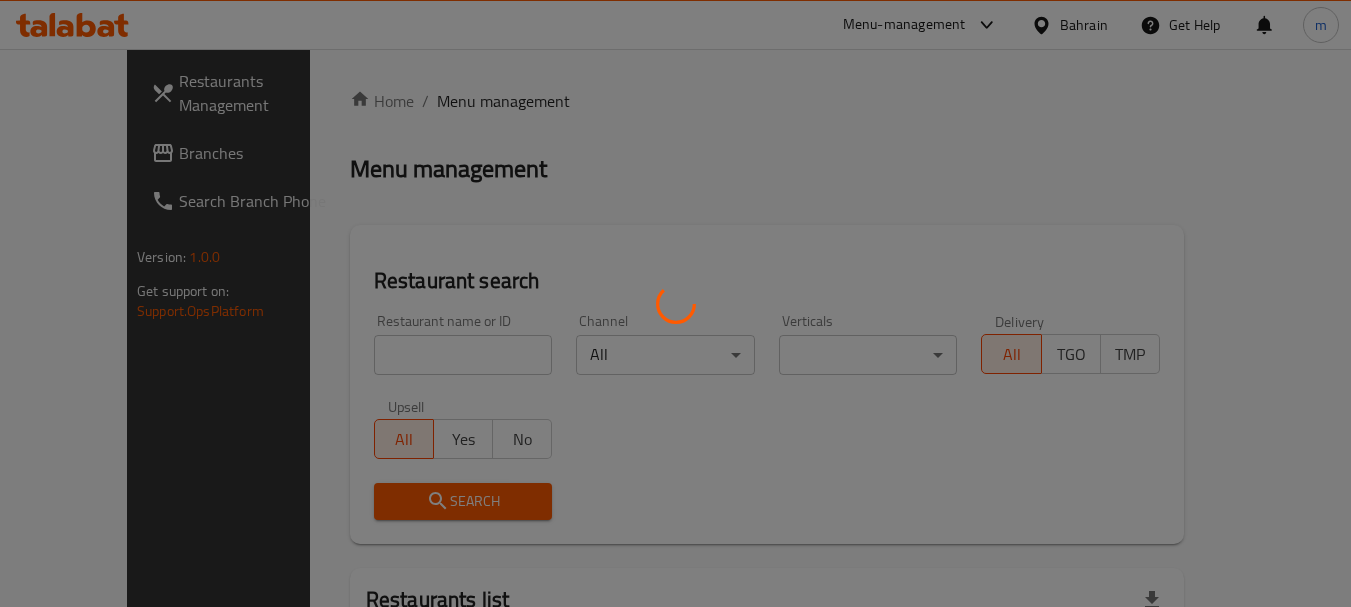 scroll, scrollTop: 0, scrollLeft: 0, axis: both 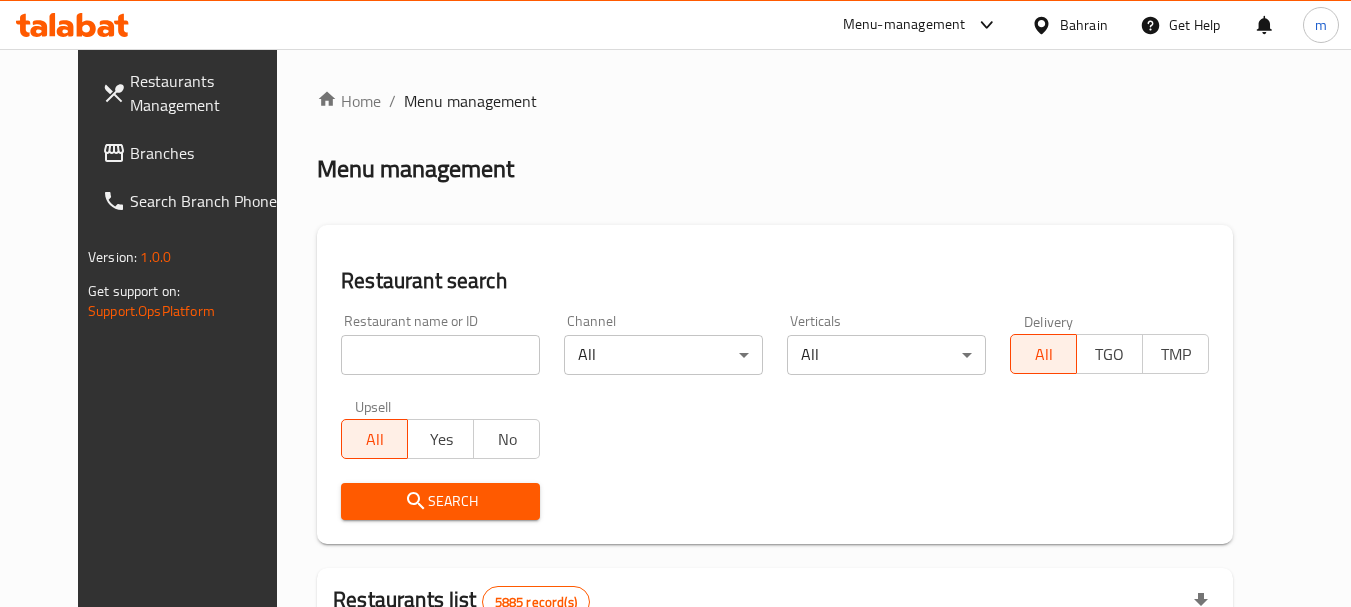 click on "Bahrain" at bounding box center (1084, 25) 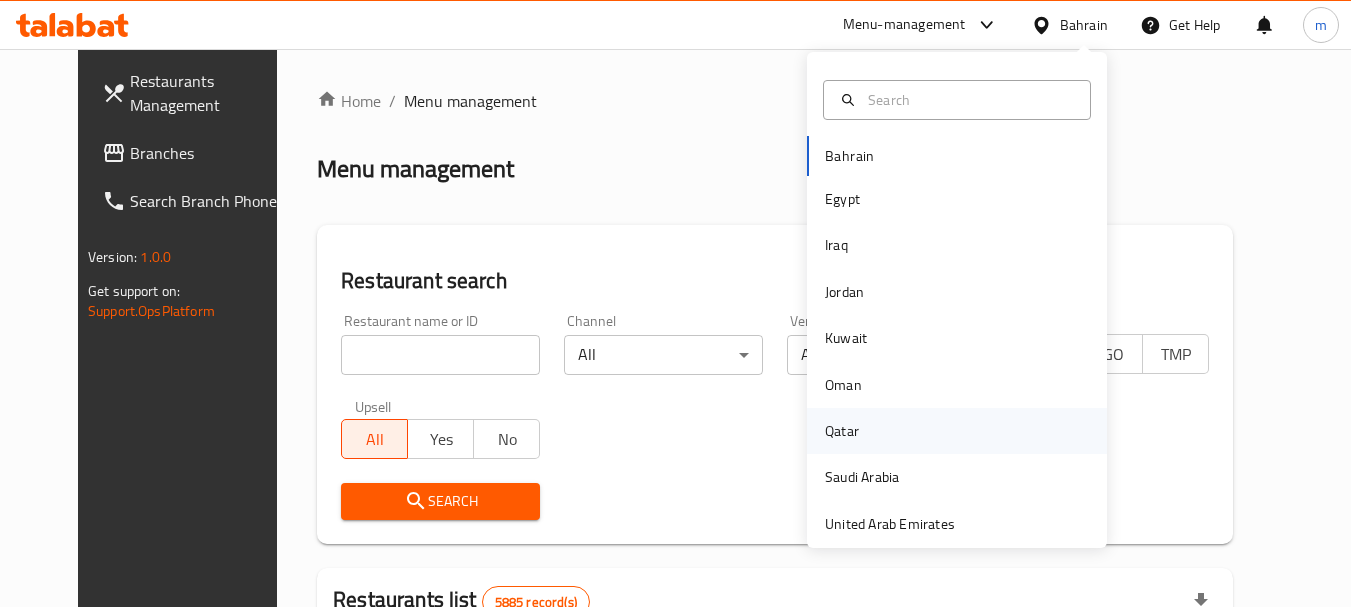click on "Qatar" at bounding box center [842, 431] 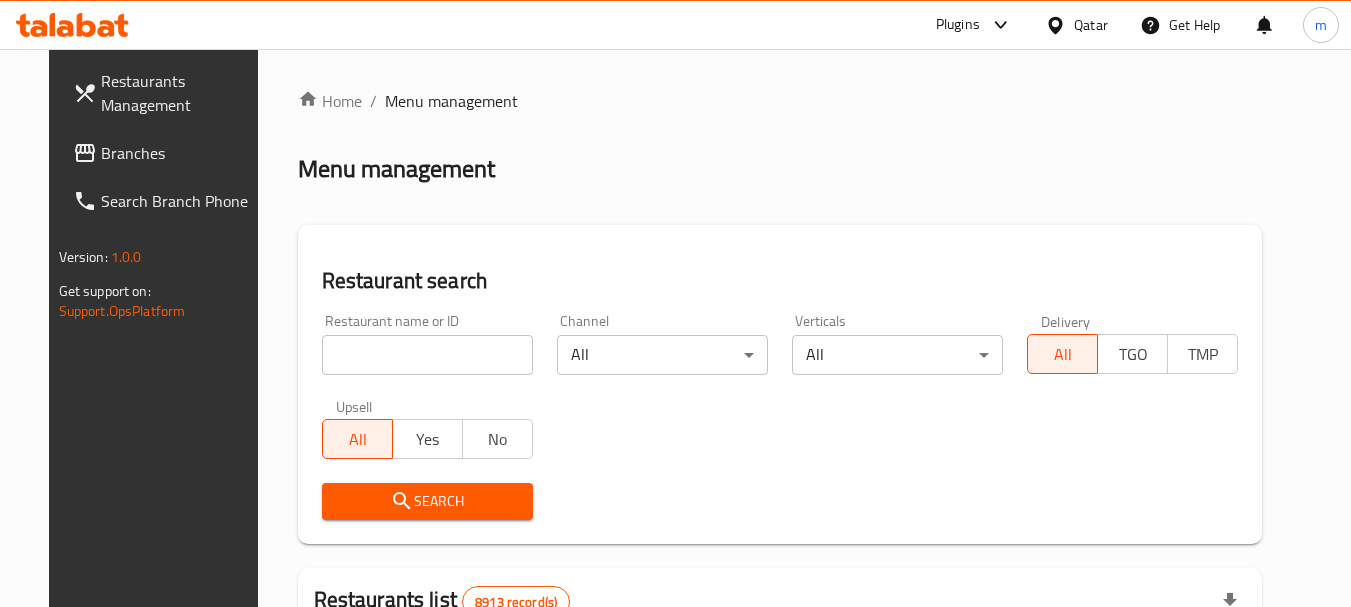 click on "Branches" at bounding box center (180, 153) 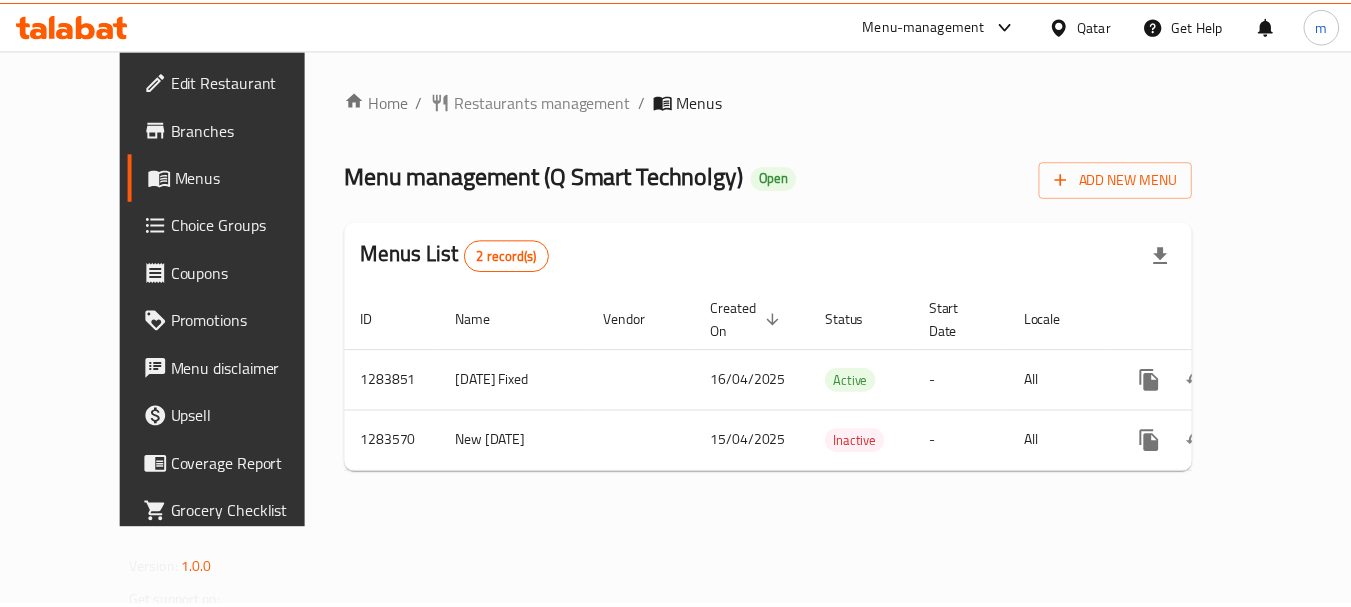 scroll, scrollTop: 0, scrollLeft: 0, axis: both 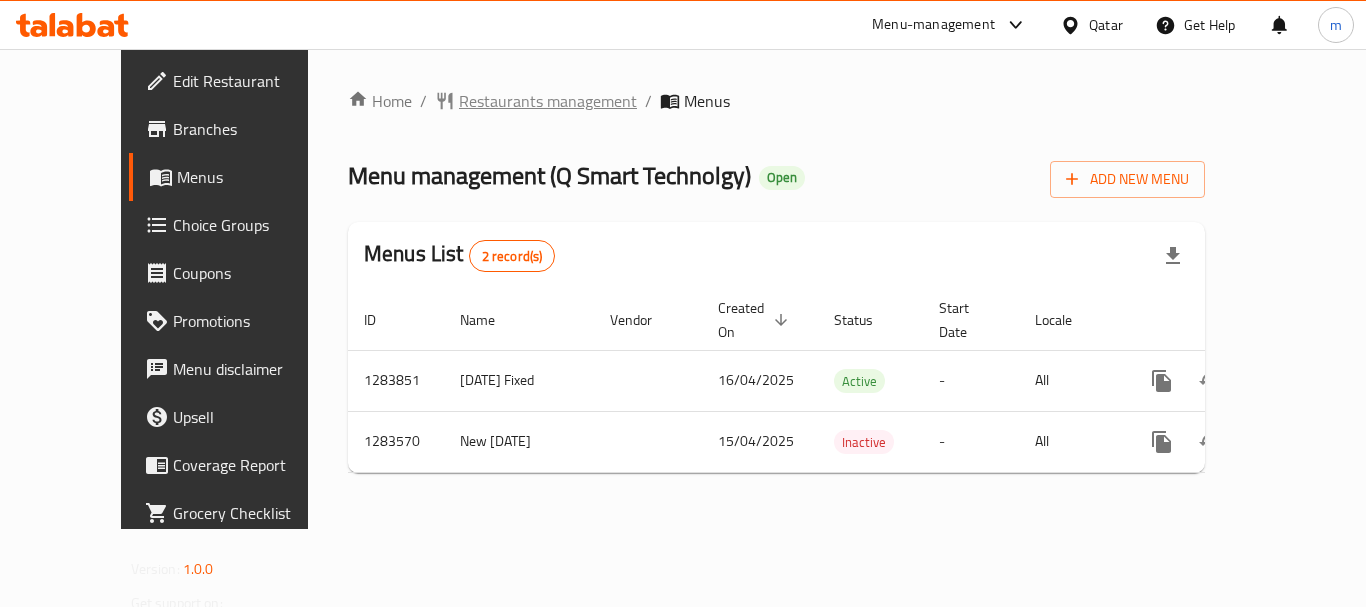 click on "Restaurants management" at bounding box center (548, 101) 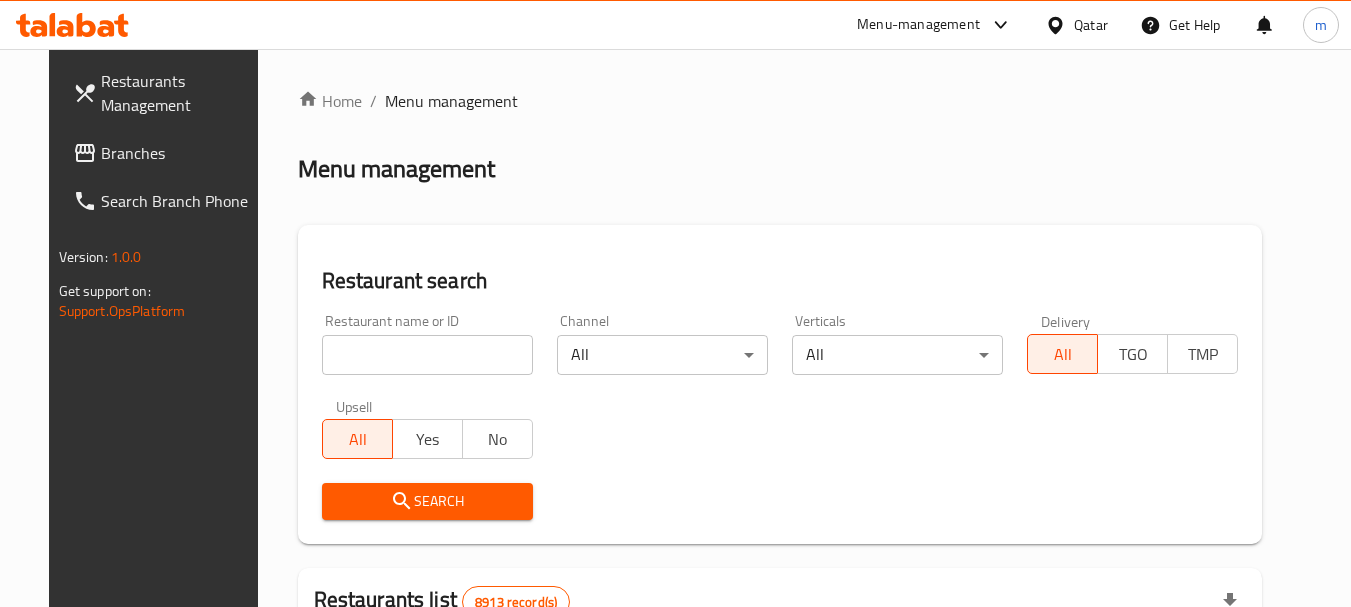 click at bounding box center [427, 355] 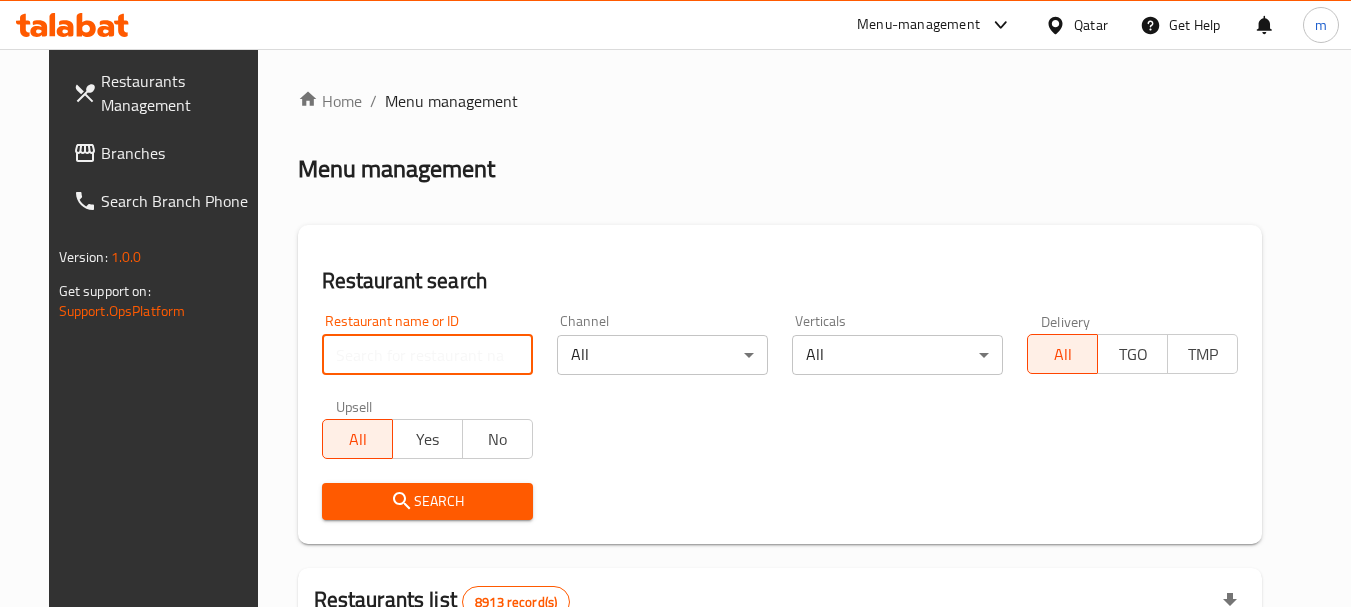paste on "695282" 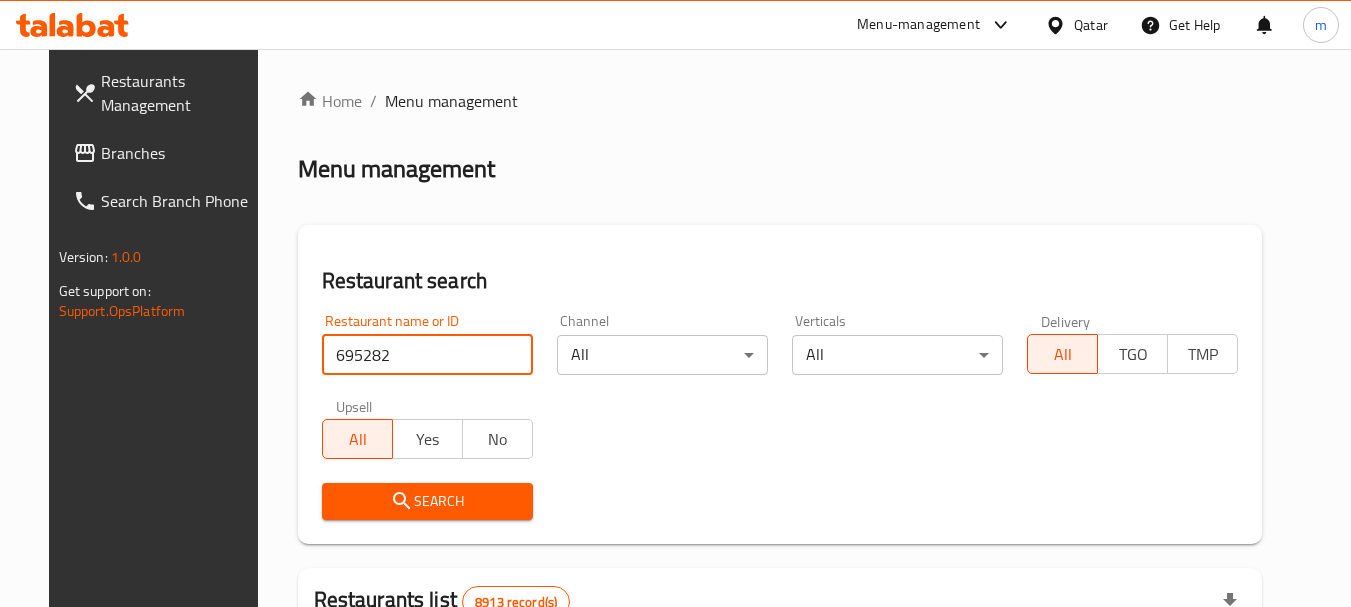 type on "695282" 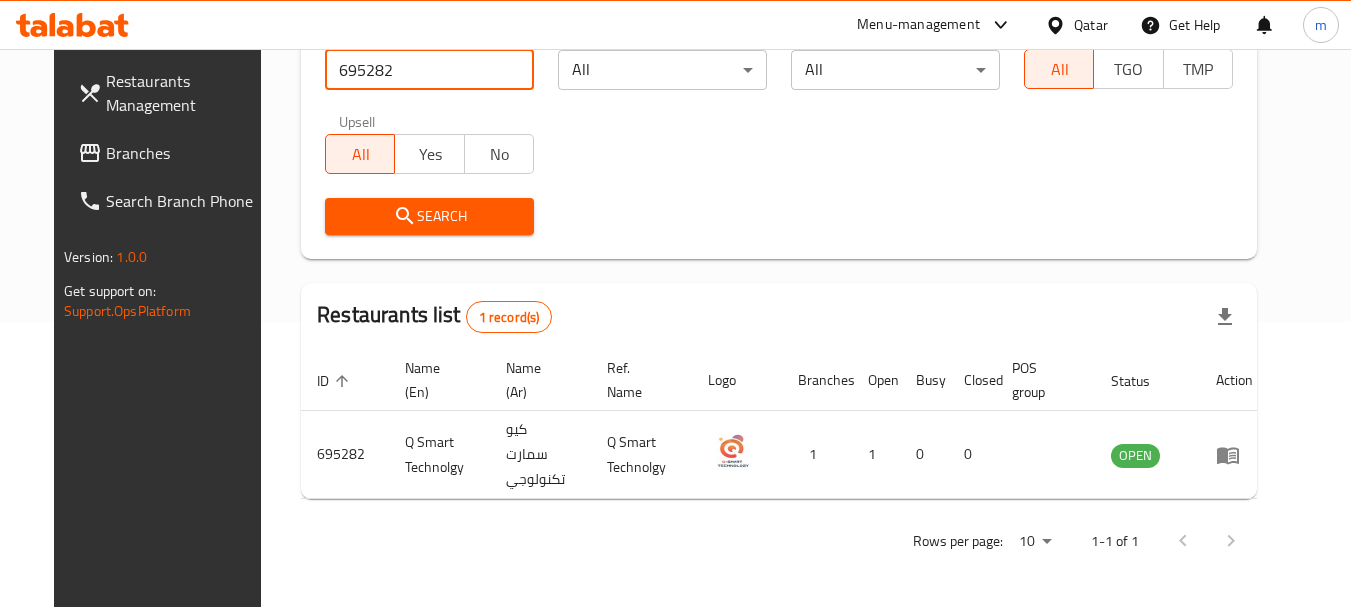 scroll, scrollTop: 268, scrollLeft: 0, axis: vertical 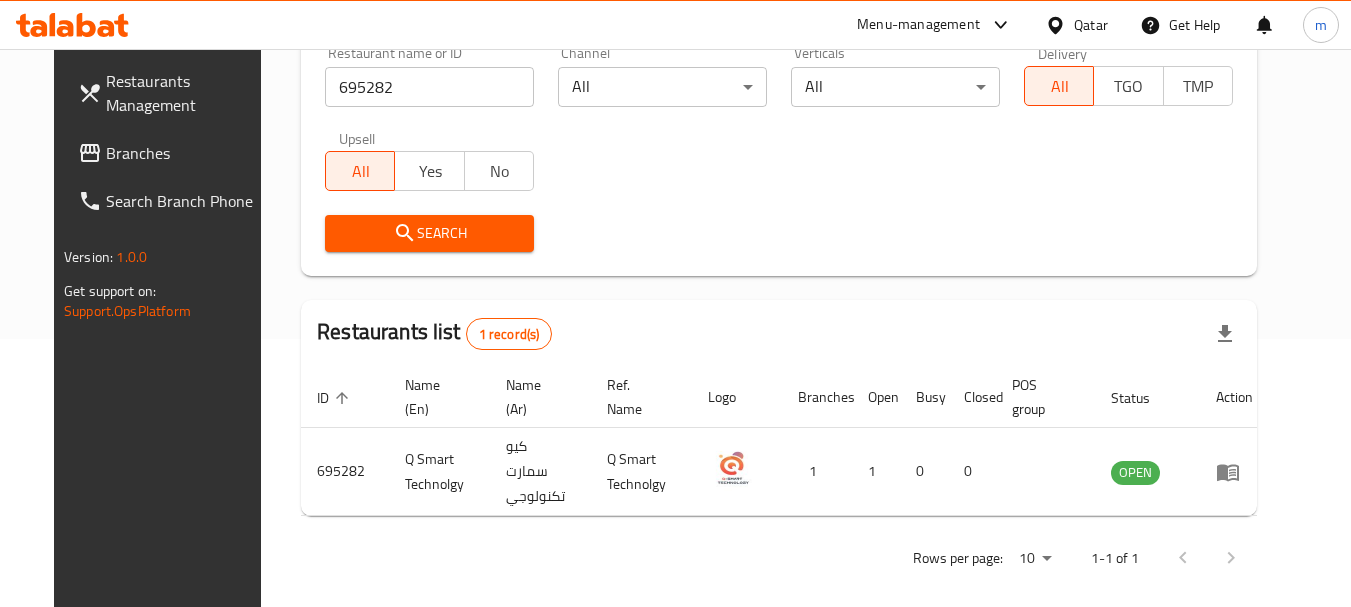 drag, startPoint x: 1090, startPoint y: 20, endPoint x: 1090, endPoint y: 46, distance: 26 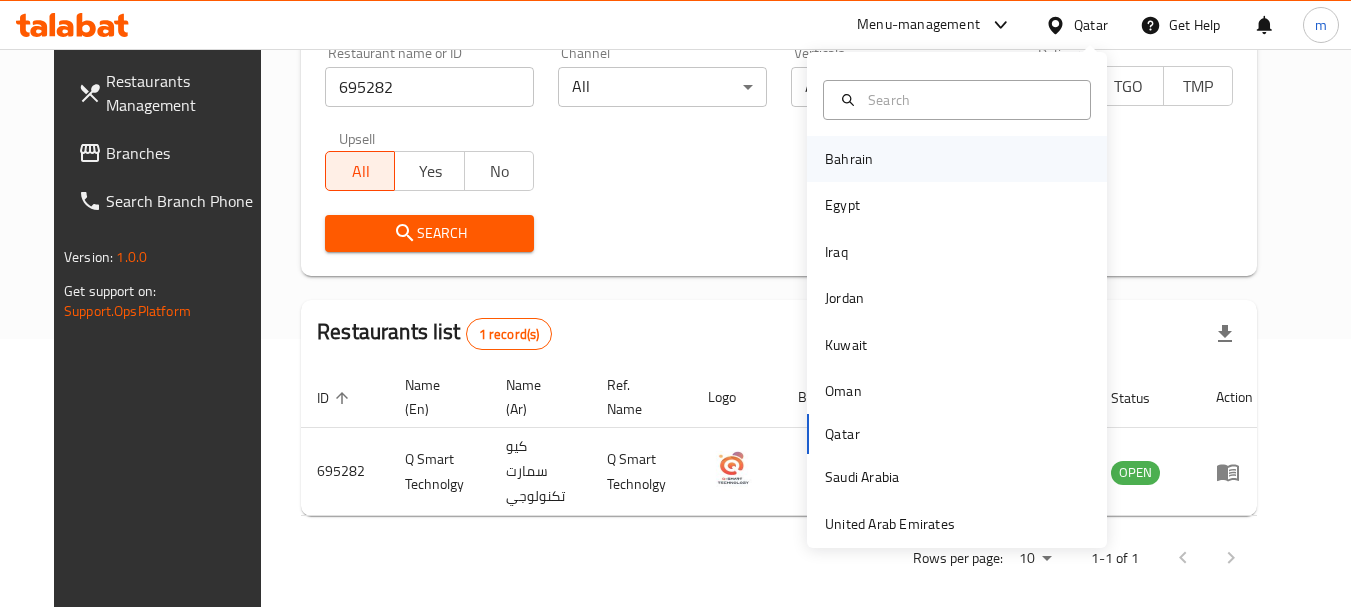 click on "Bahrain" at bounding box center [849, 159] 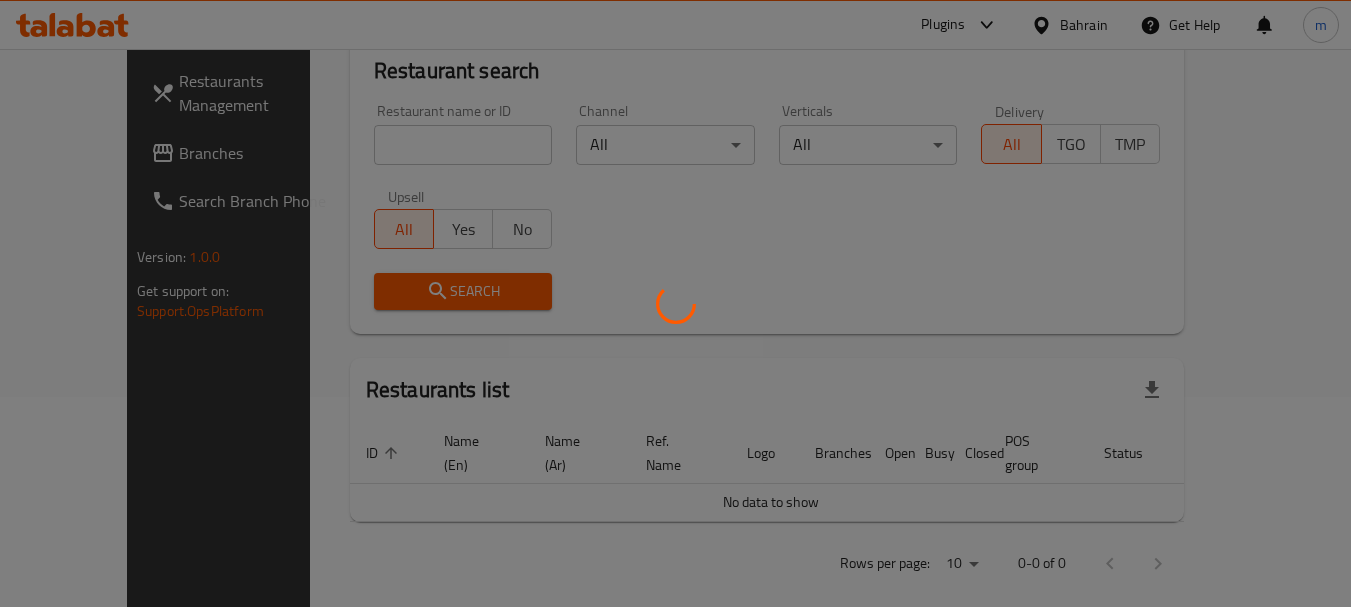 scroll, scrollTop: 268, scrollLeft: 0, axis: vertical 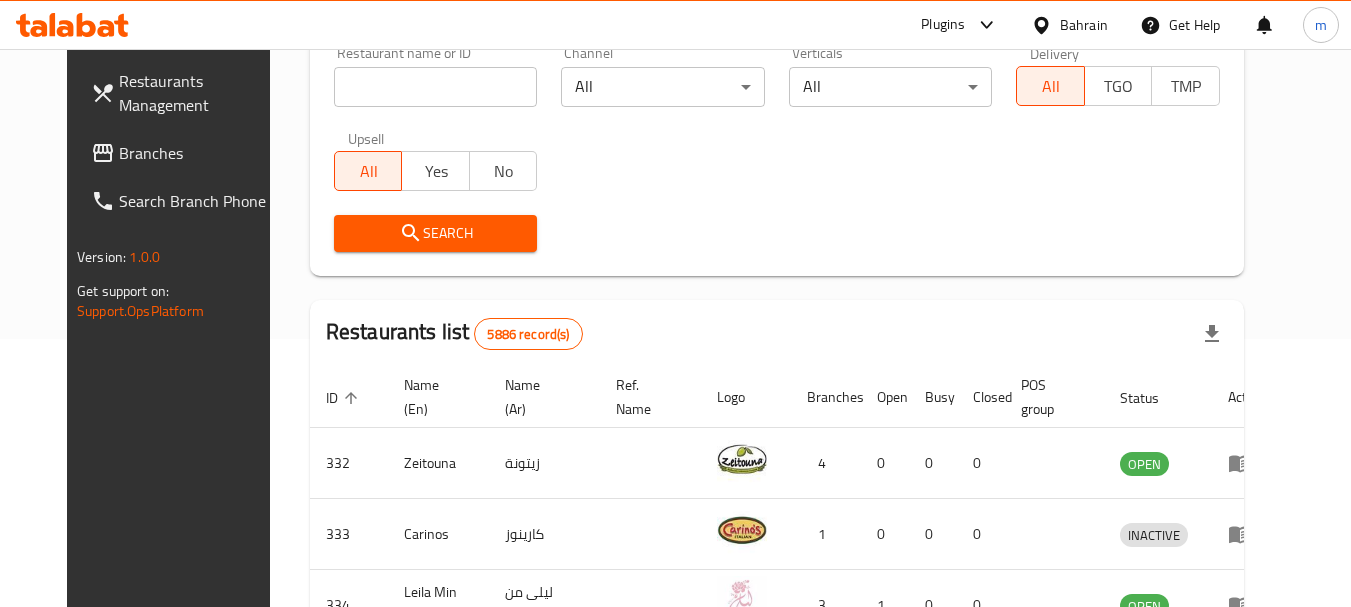 click on "Branches" at bounding box center [198, 153] 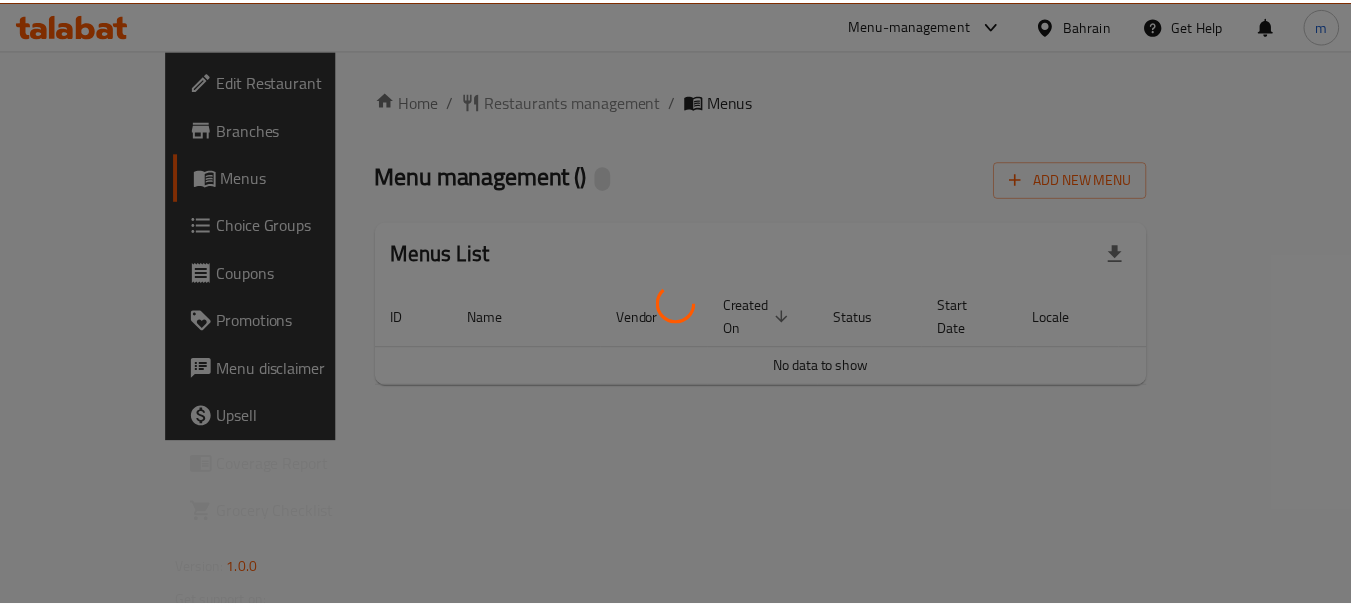 scroll, scrollTop: 0, scrollLeft: 0, axis: both 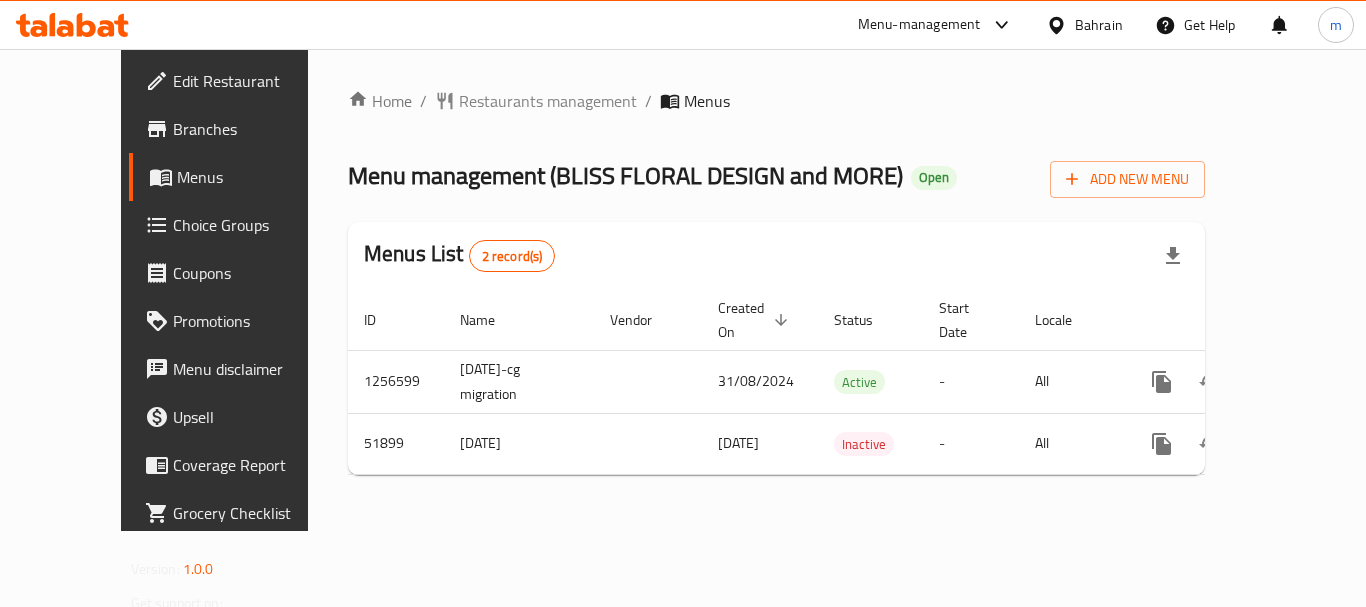click on "Restaurants management" at bounding box center (548, 101) 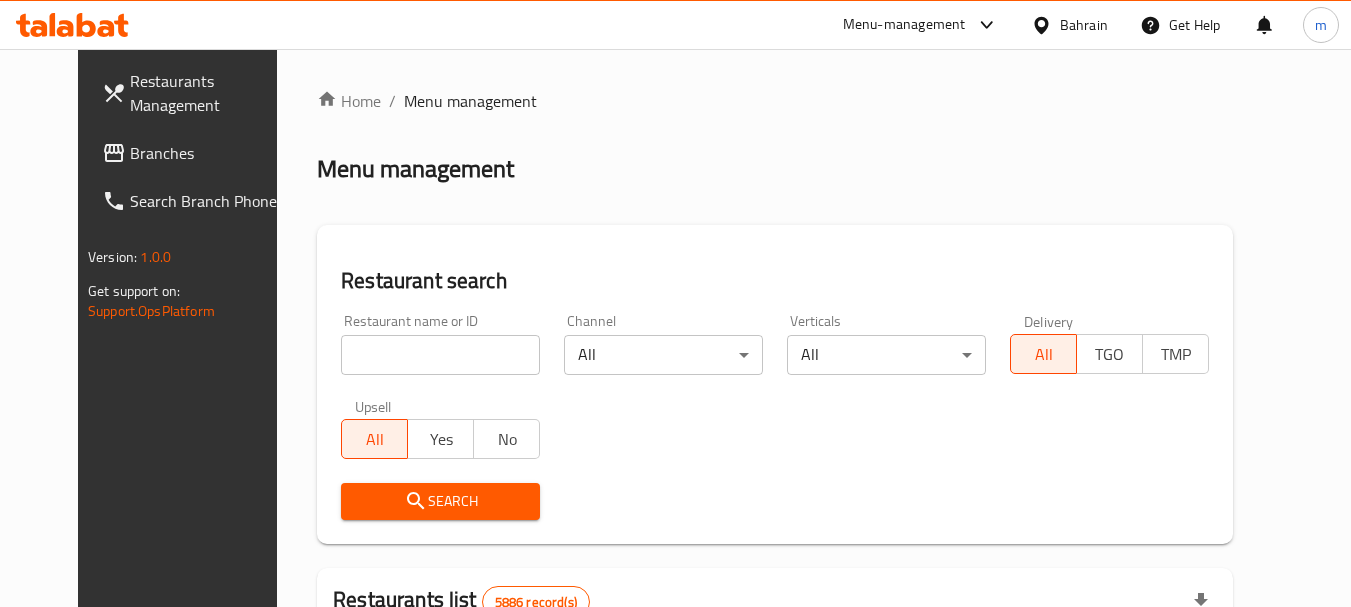 drag, startPoint x: 370, startPoint y: 354, endPoint x: 386, endPoint y: 347, distance: 17.464249 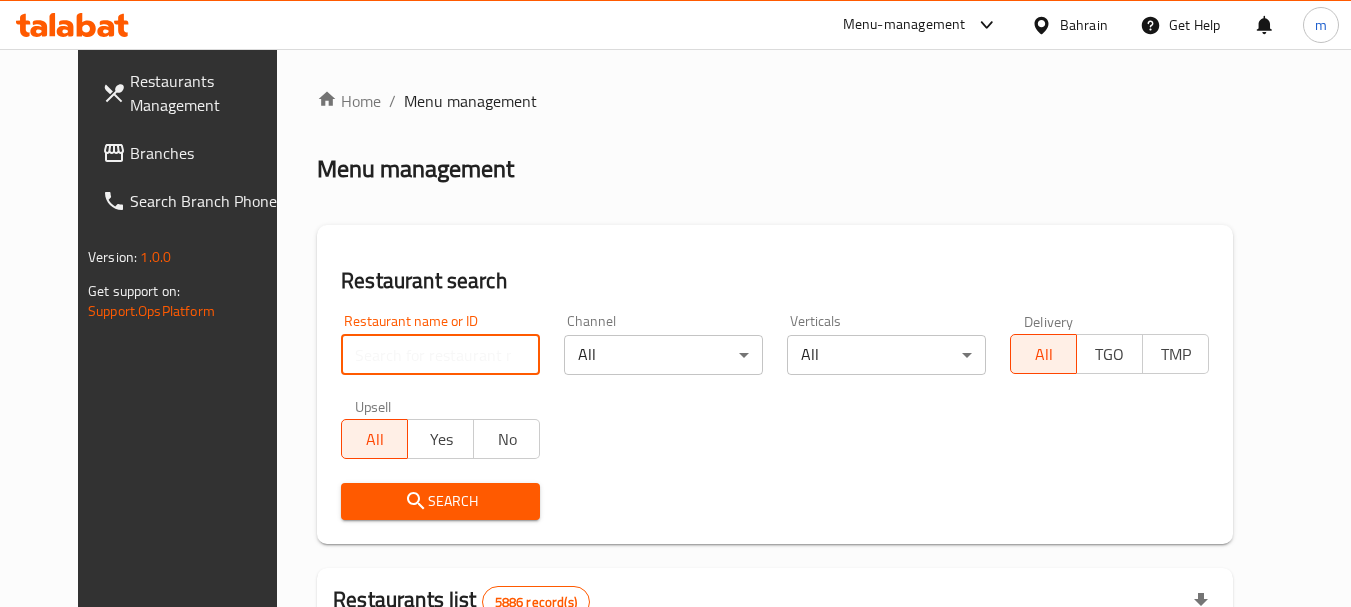 paste on "25861" 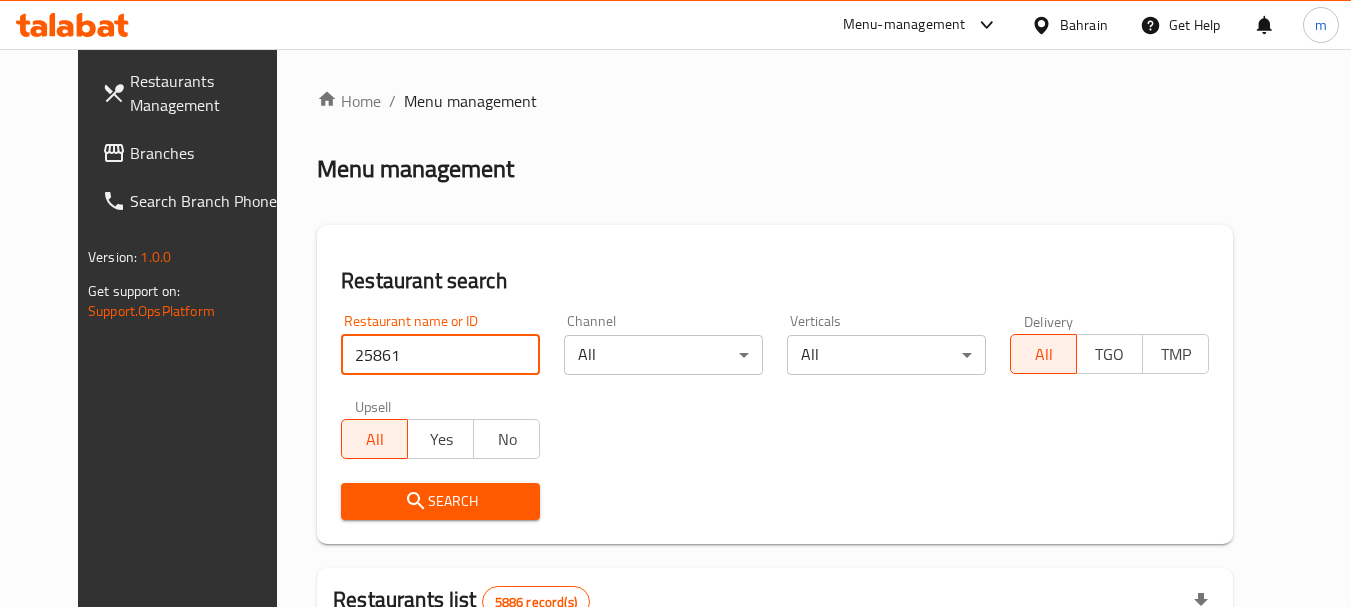 type on "25861" 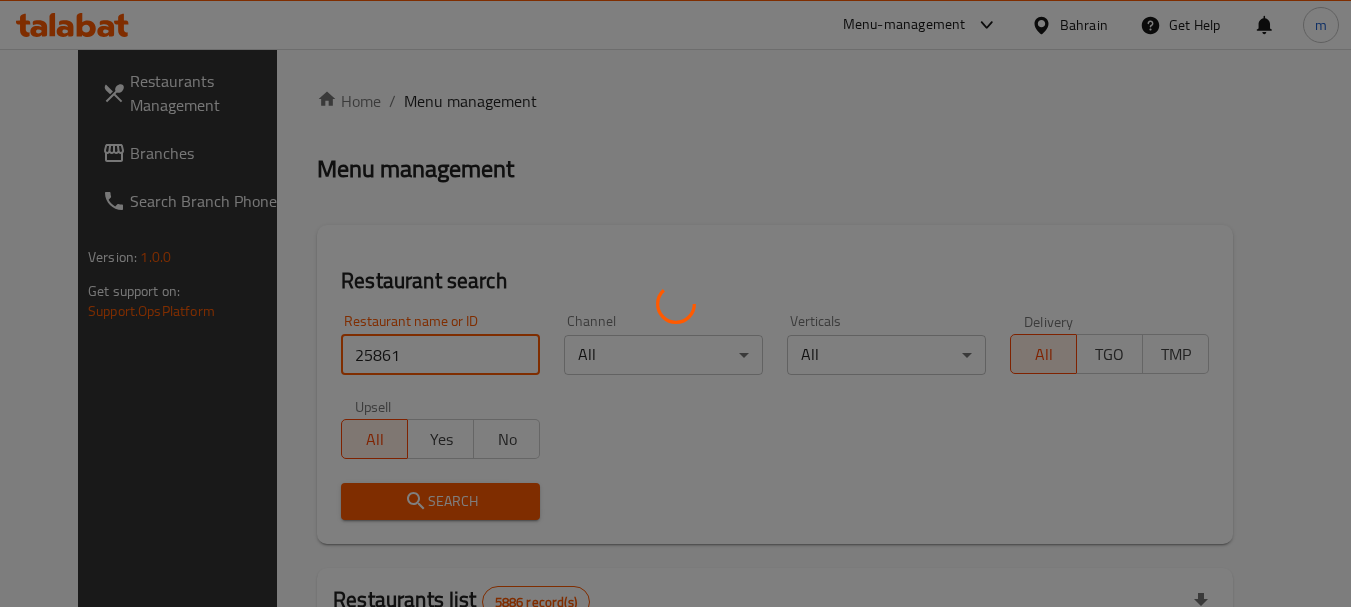 click on "Search" at bounding box center [440, 501] 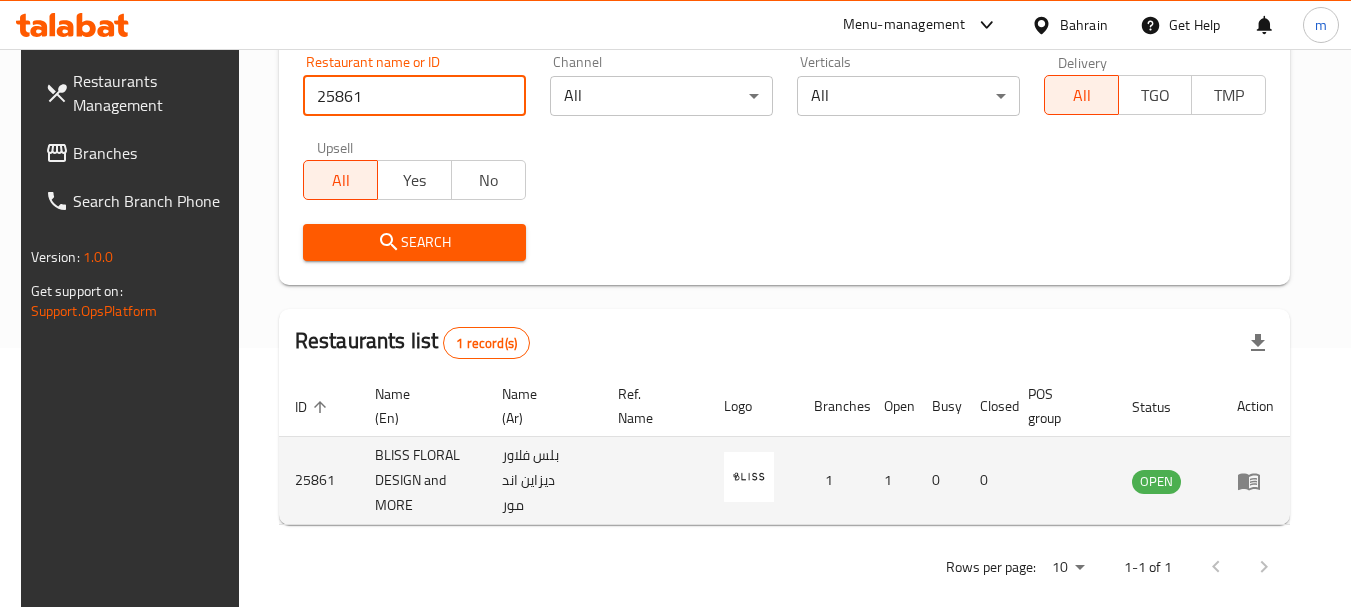 scroll, scrollTop: 260, scrollLeft: 0, axis: vertical 